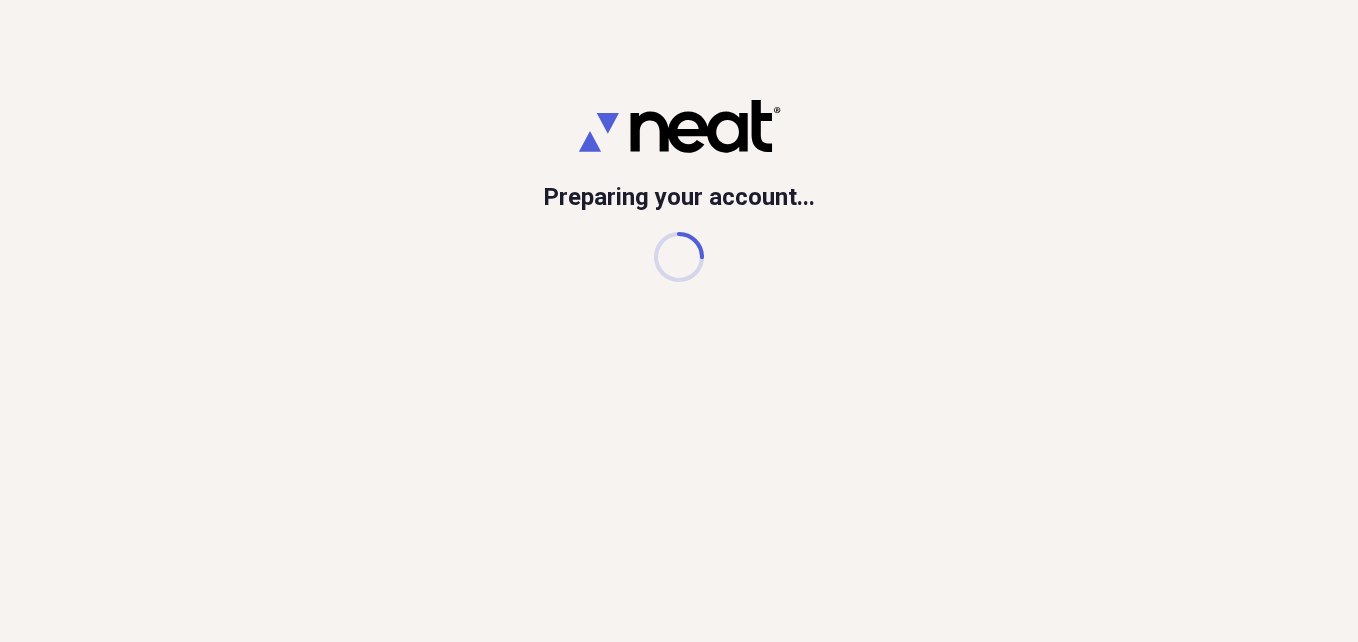 scroll, scrollTop: 0, scrollLeft: 0, axis: both 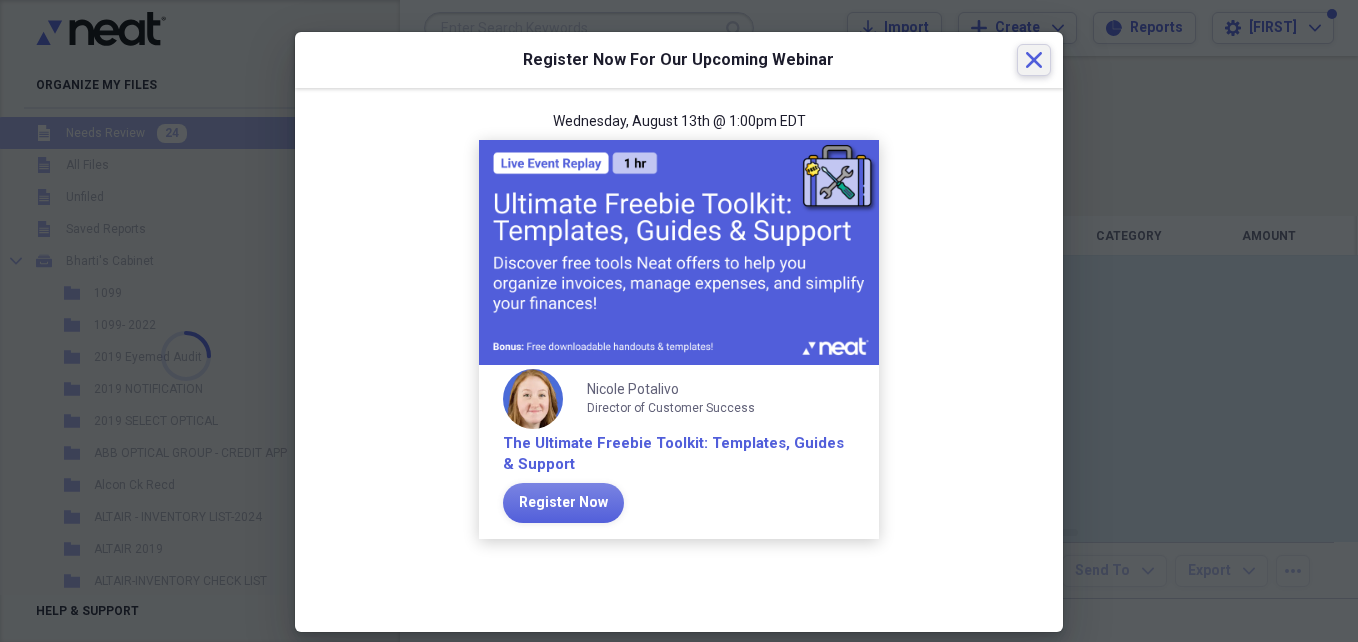 click on "Close" 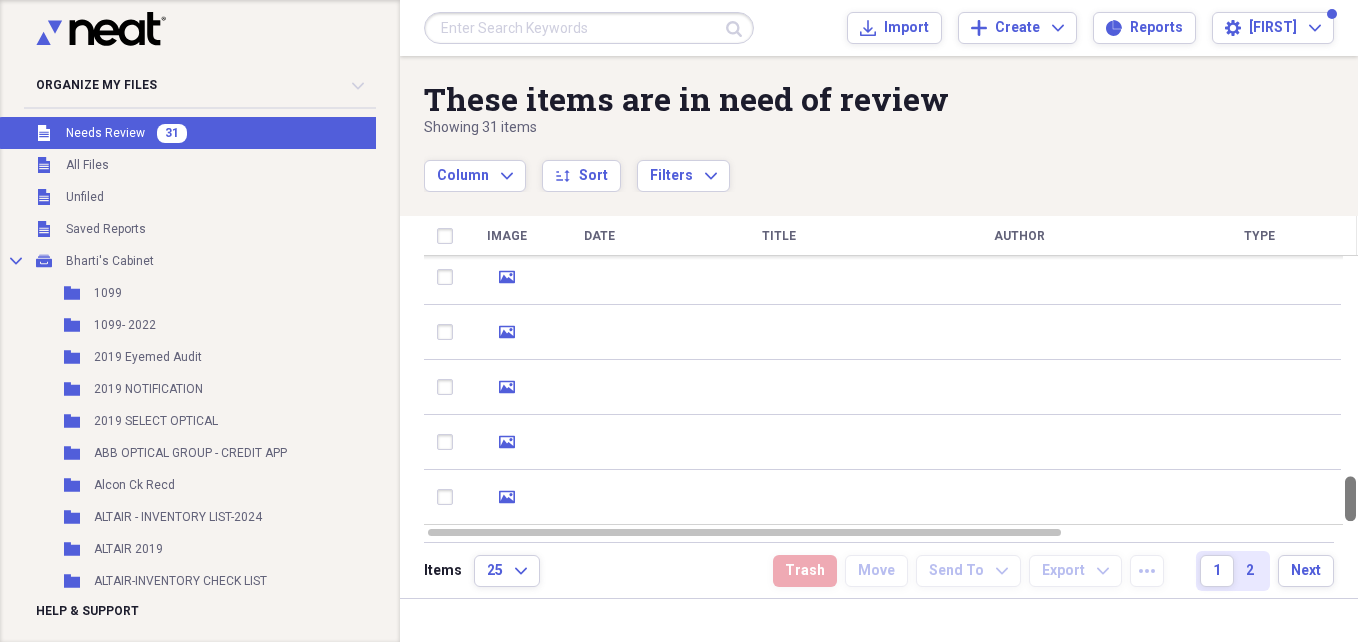 drag, startPoint x: 1350, startPoint y: 276, endPoint x: 1361, endPoint y: 676, distance: 400.1512 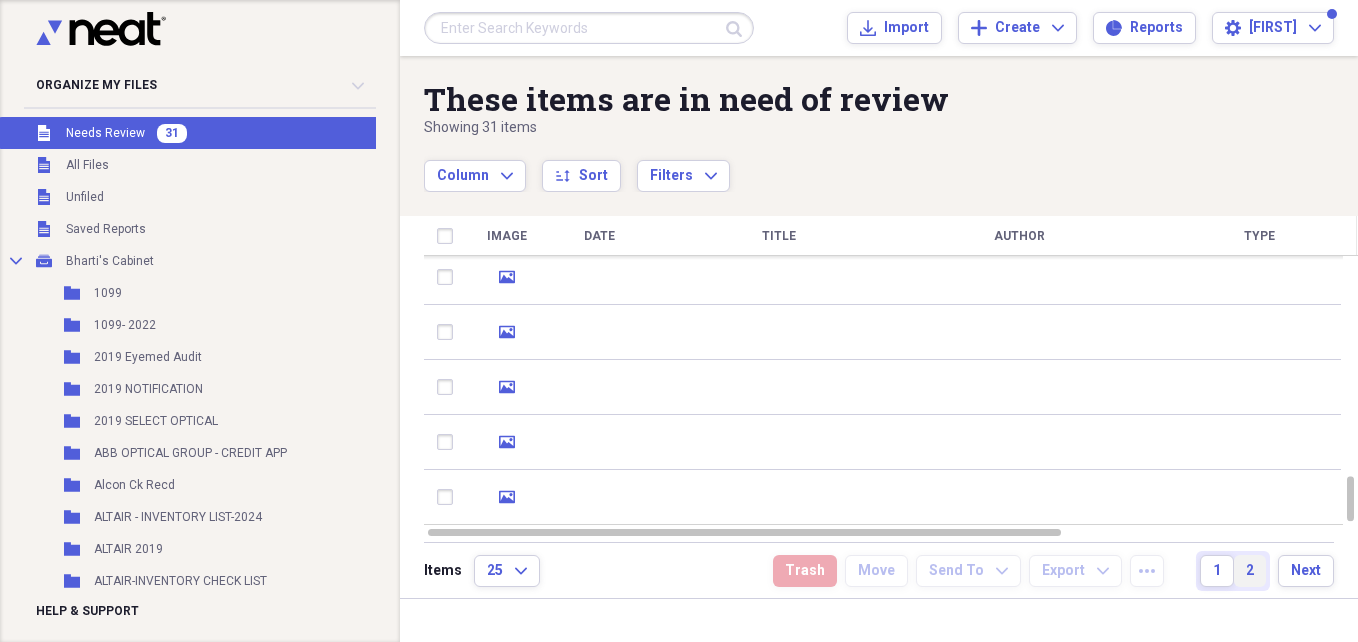 click on "2" at bounding box center (1250, 571) 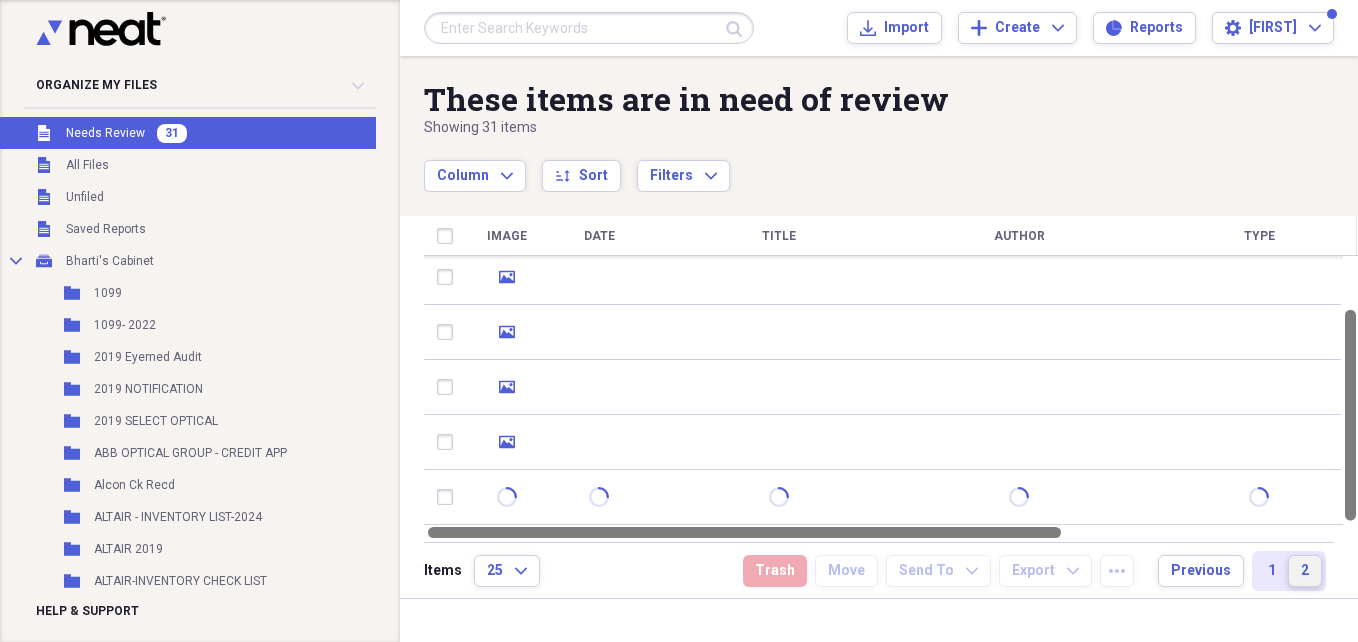 drag, startPoint x: 1349, startPoint y: 381, endPoint x: 1357, endPoint y: 524, distance: 143.2236 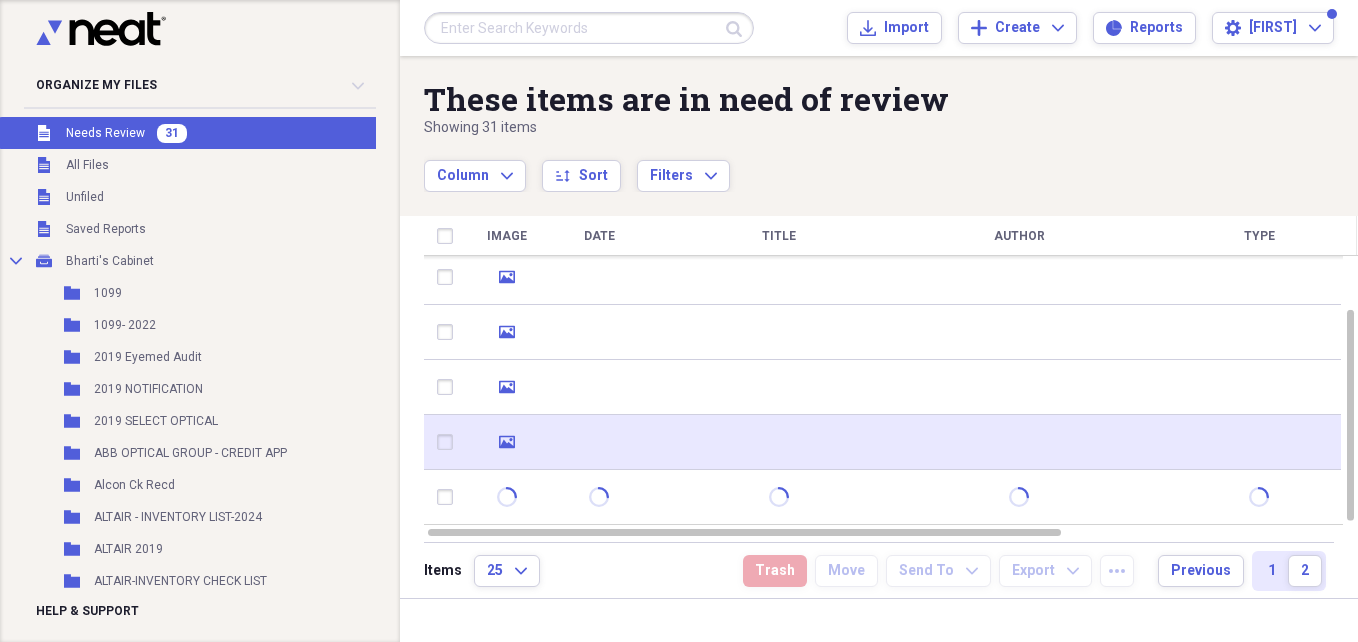 click at bounding box center [1019, 442] 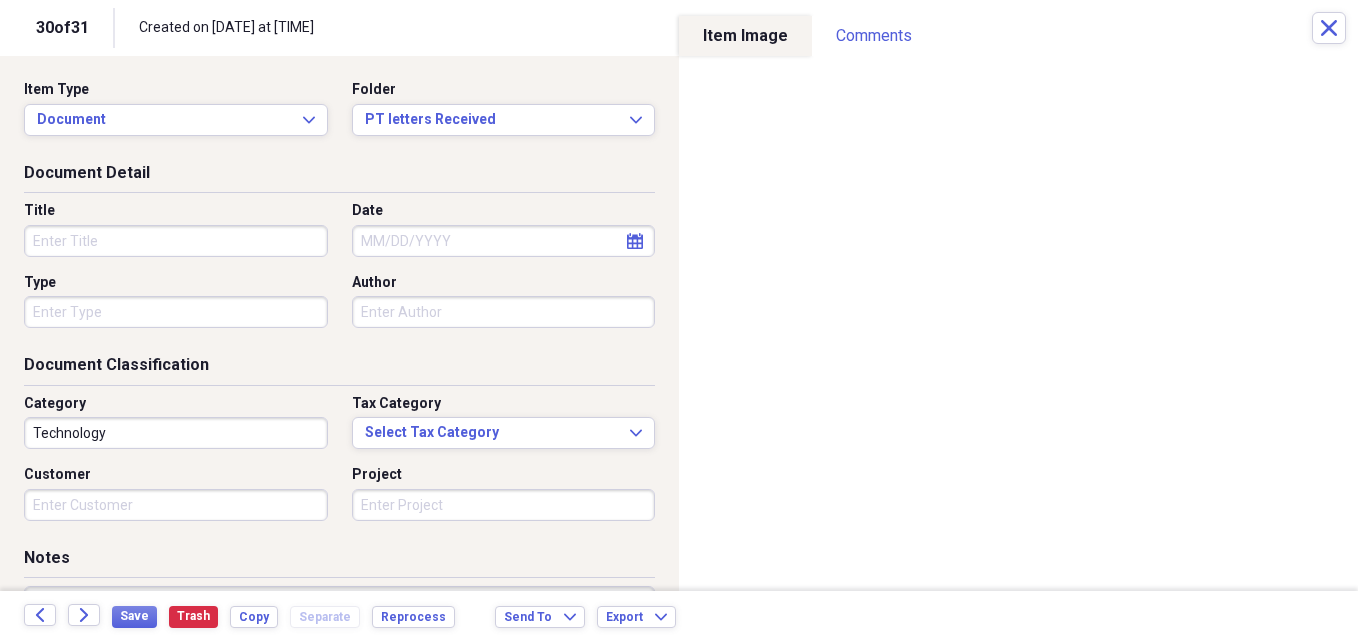click on "Title" at bounding box center (176, 241) 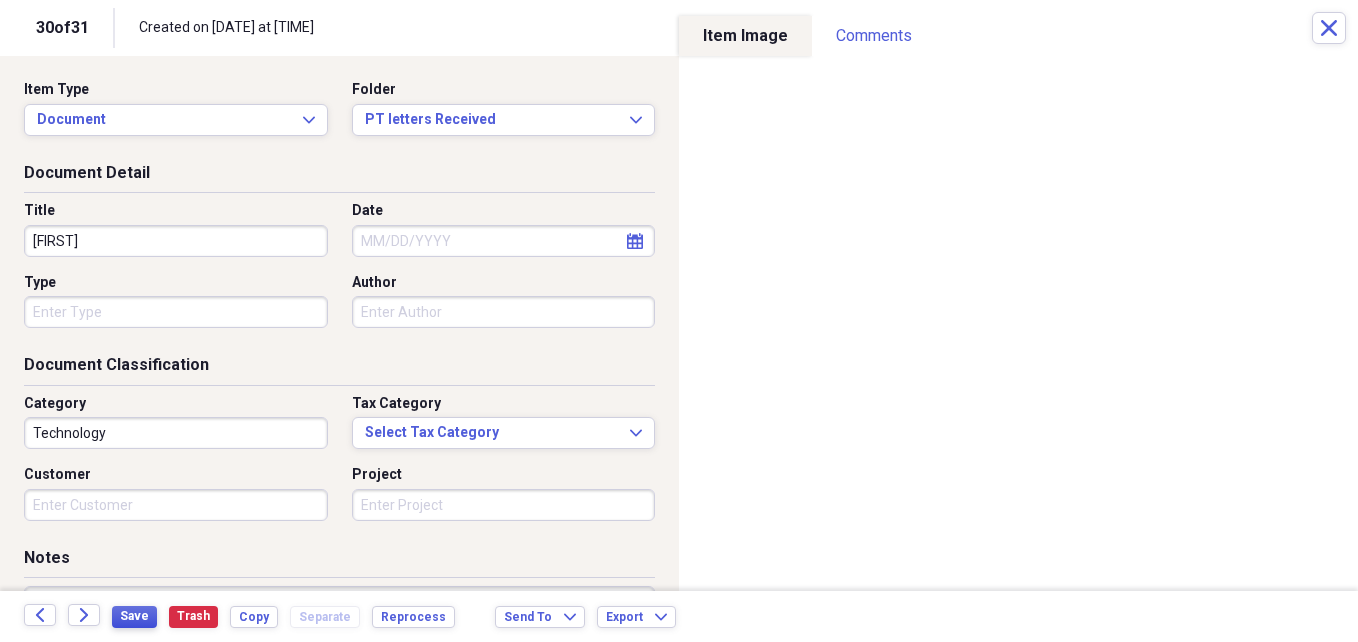 type on "[FIRST]" 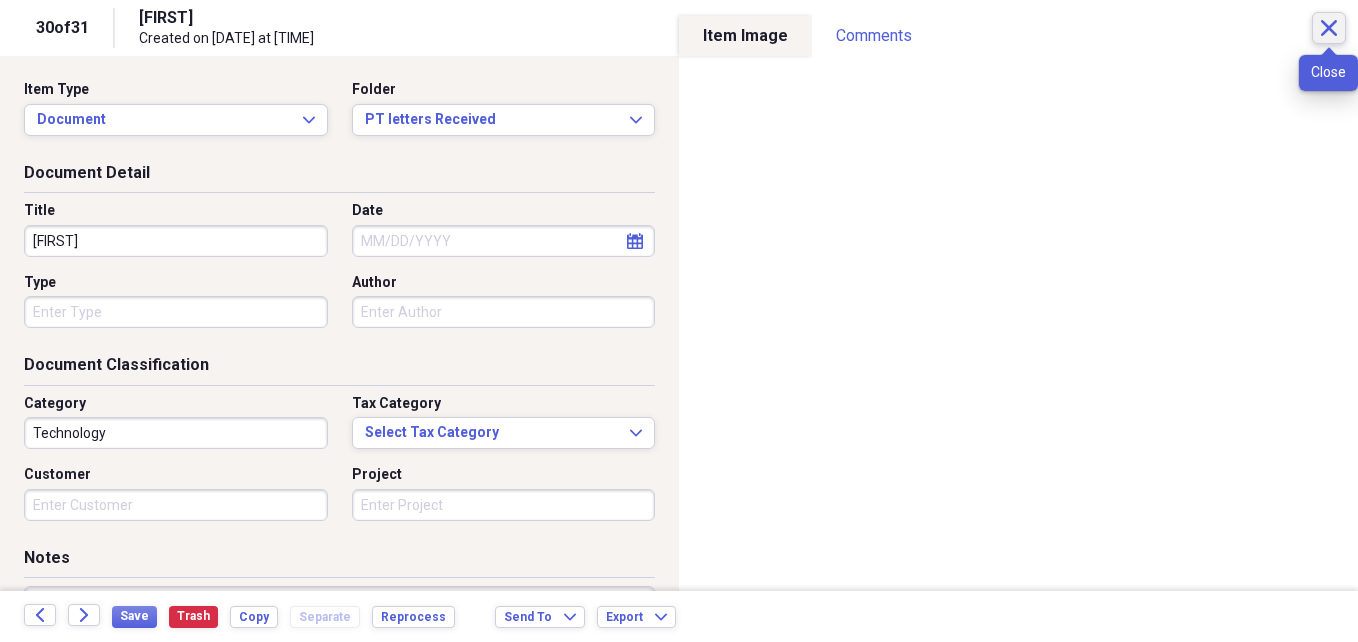 click 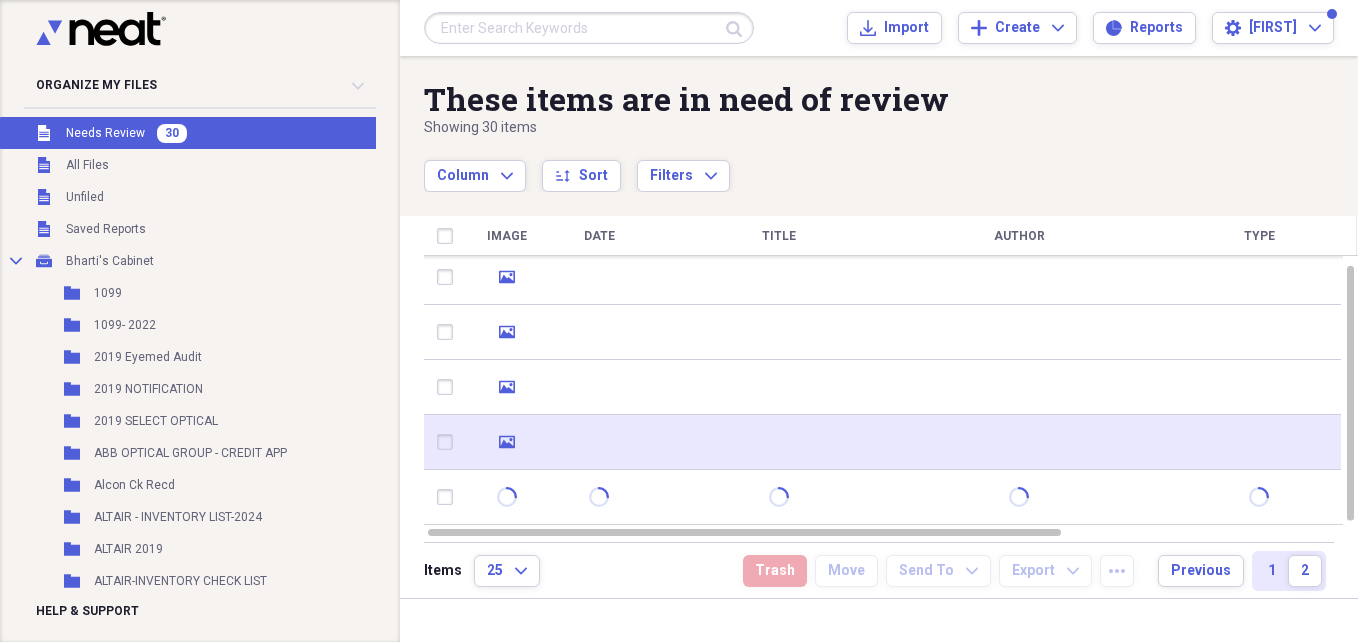 click at bounding box center [1019, 442] 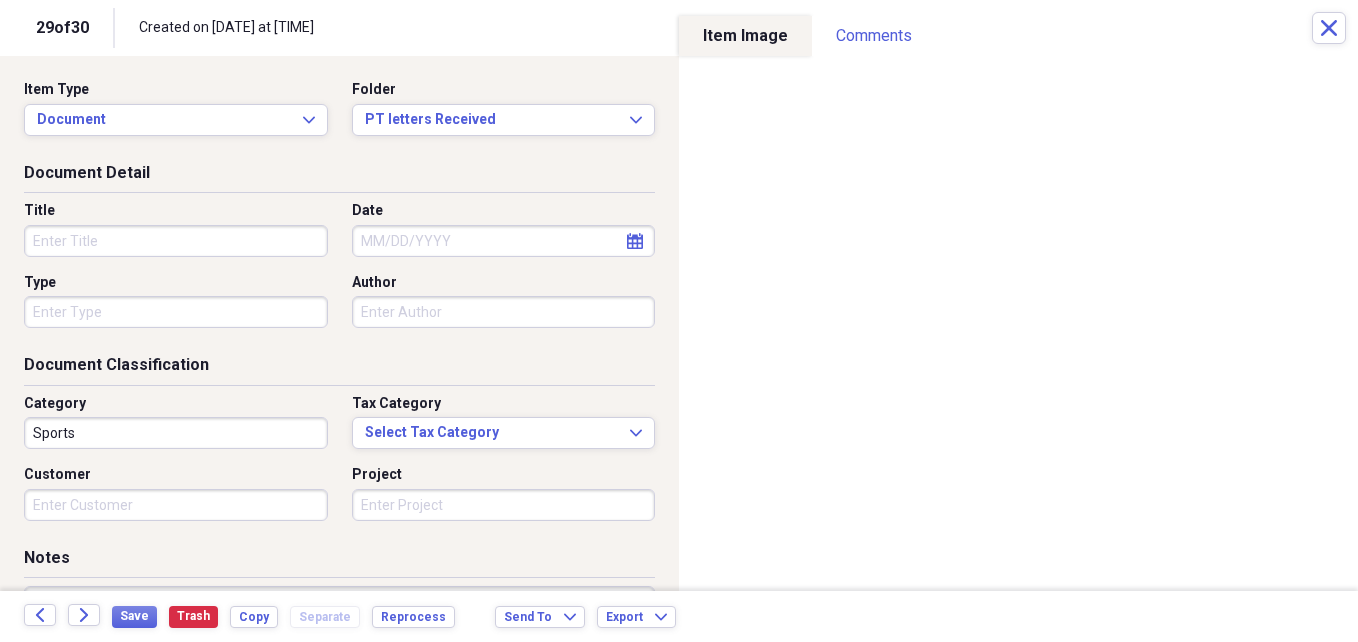 click on "Title" at bounding box center (176, 241) 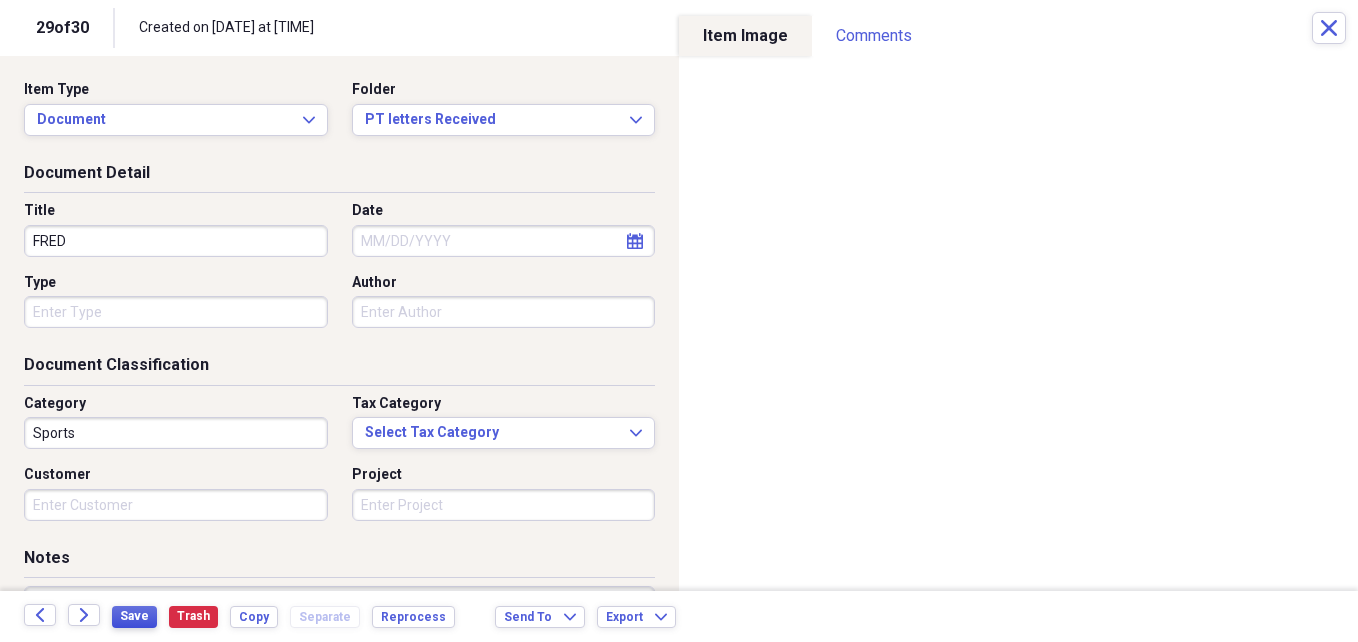 click on "Save" at bounding box center (134, 616) 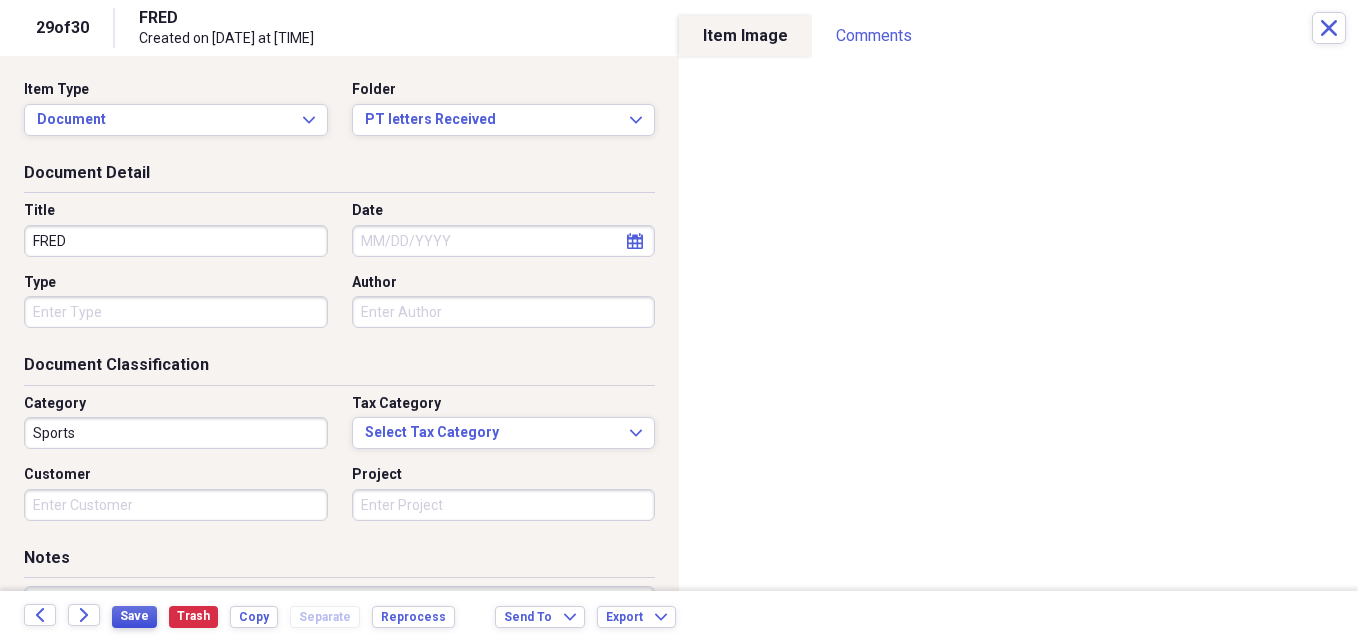 click on "Save" at bounding box center [134, 616] 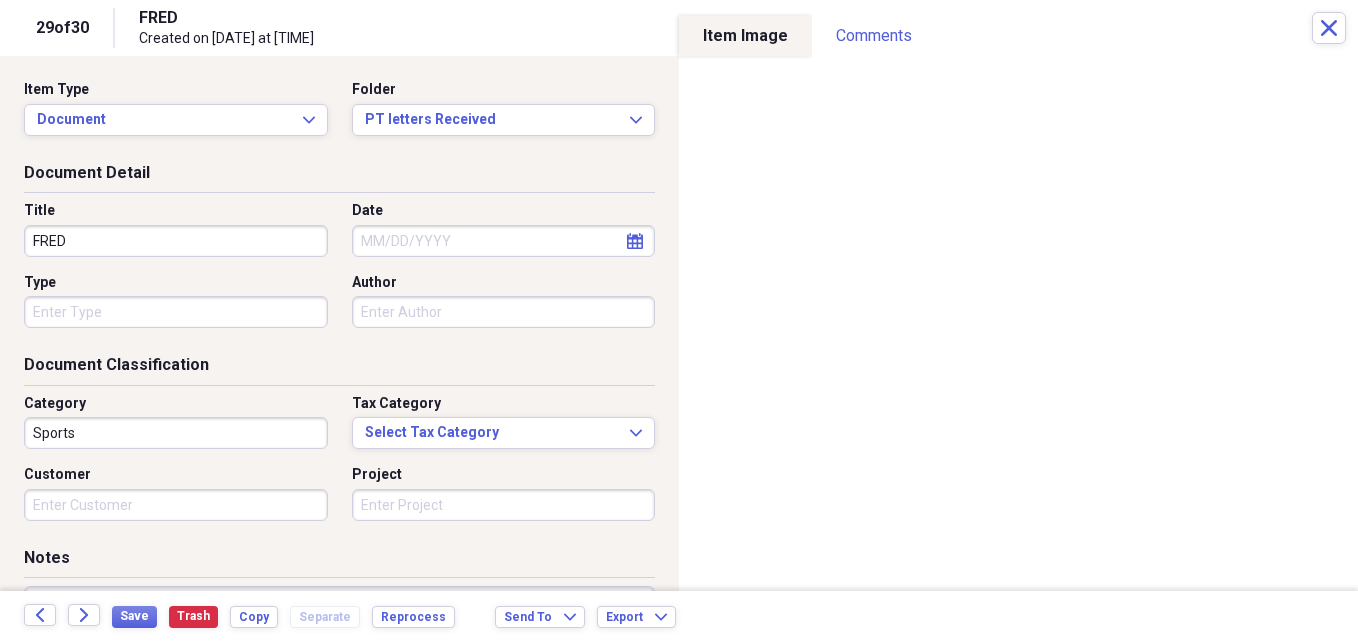 click on "FRED" at bounding box center [176, 241] 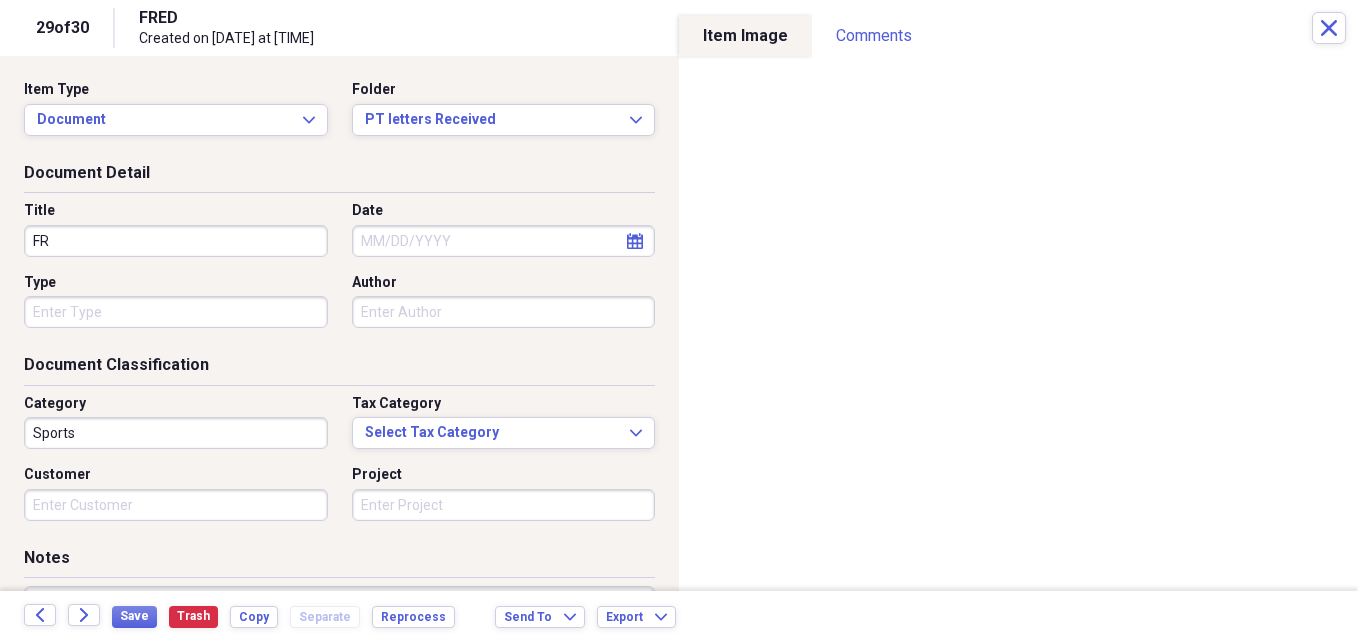 type on "F" 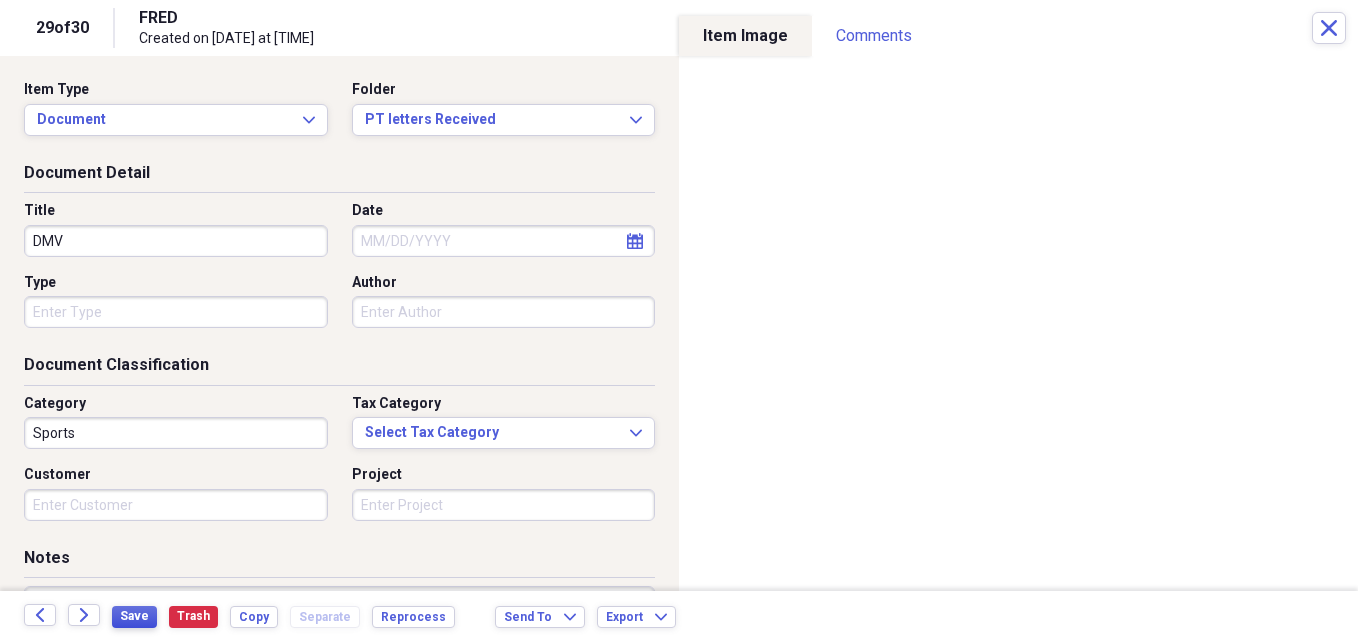 type on "DMV" 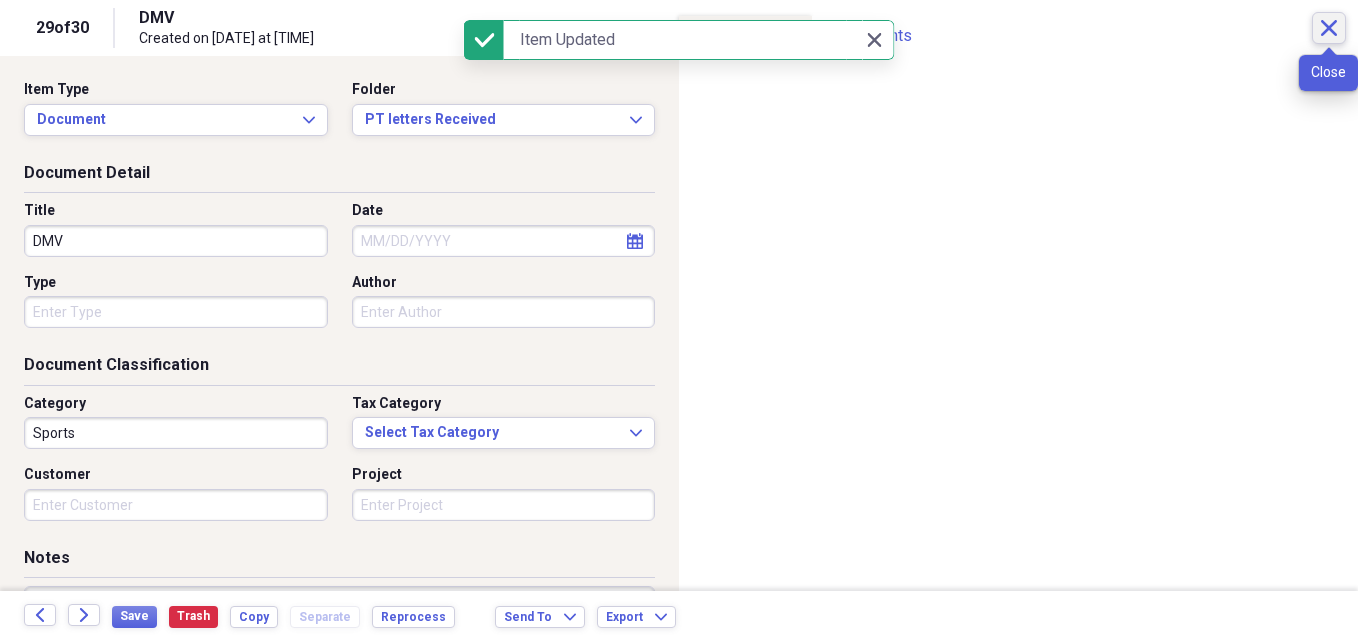 click on "Close" 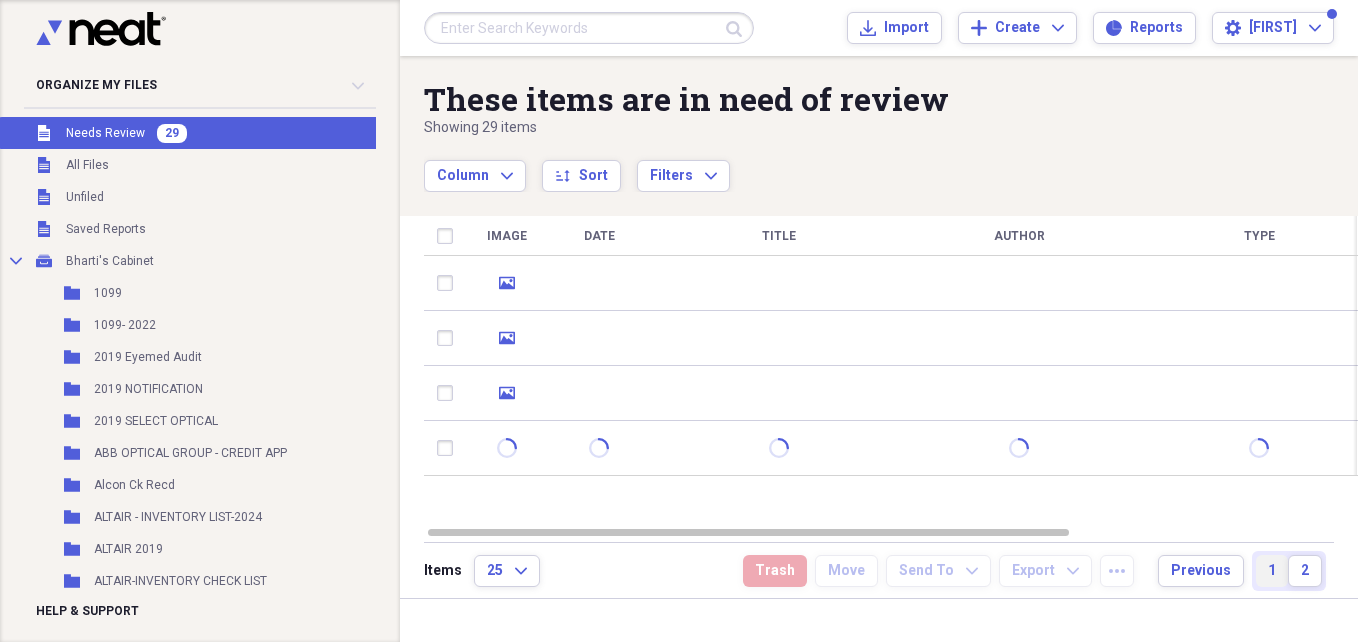 click on "1" at bounding box center (1272, 571) 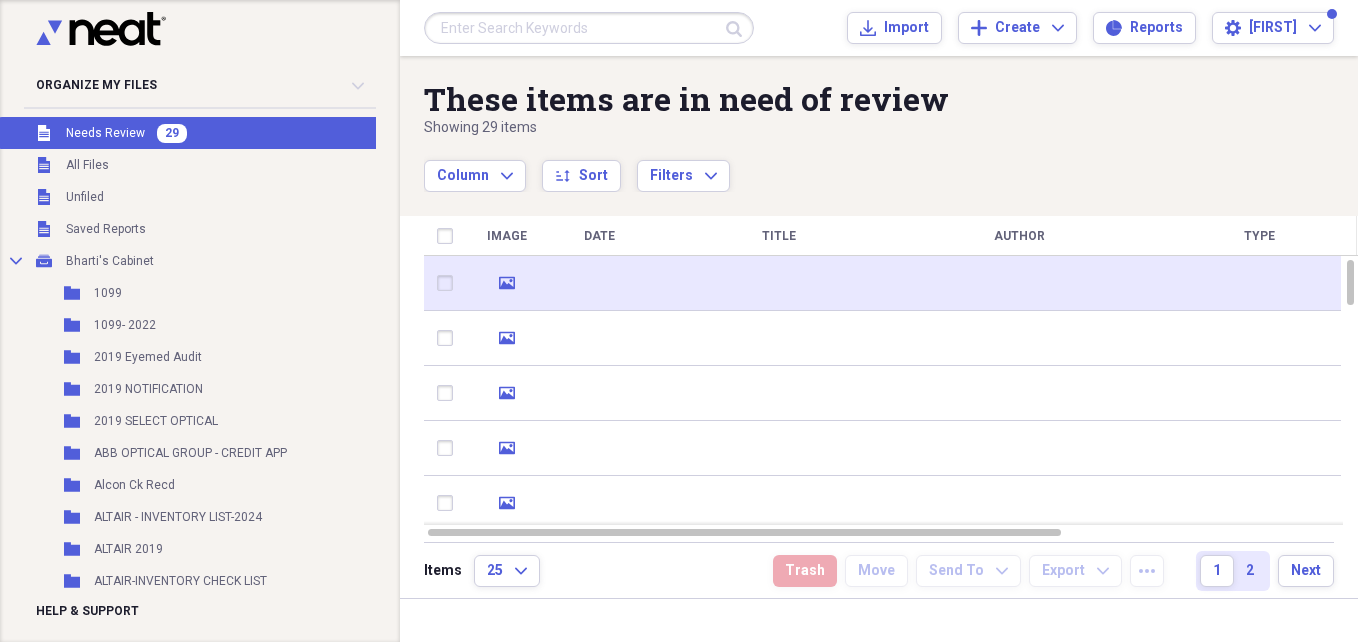 click at bounding box center [1019, 283] 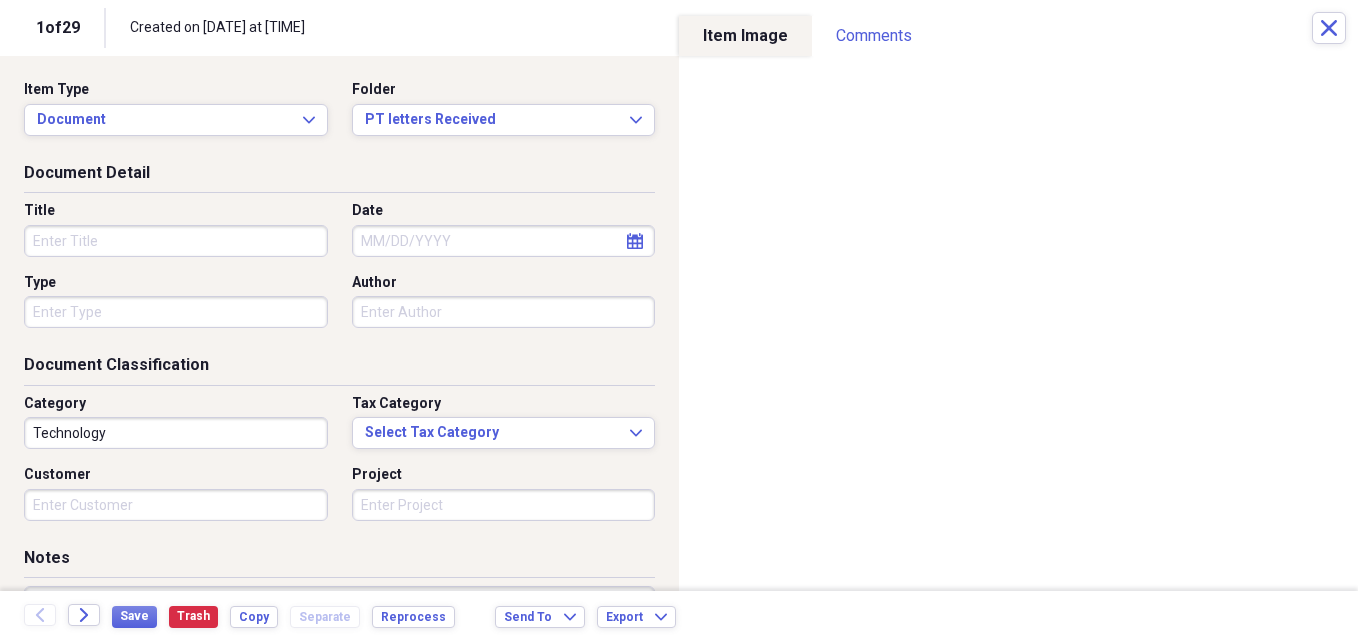 click on "Title" at bounding box center (176, 241) 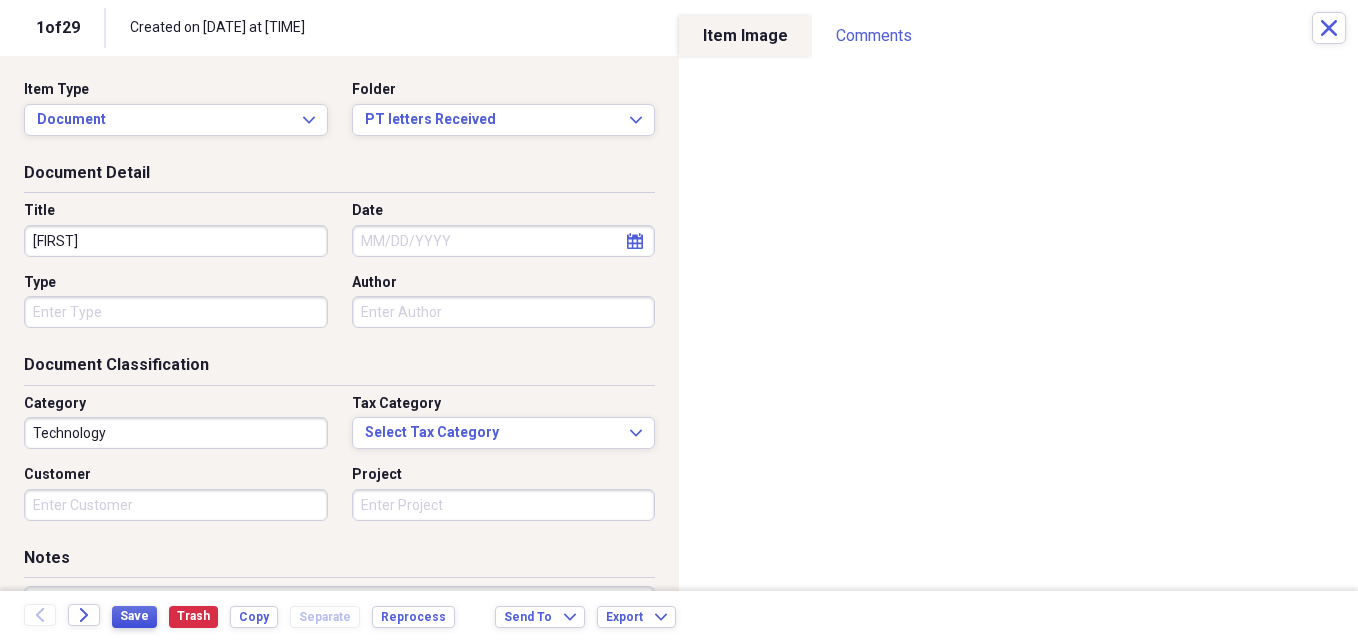 type on "[FIRST]" 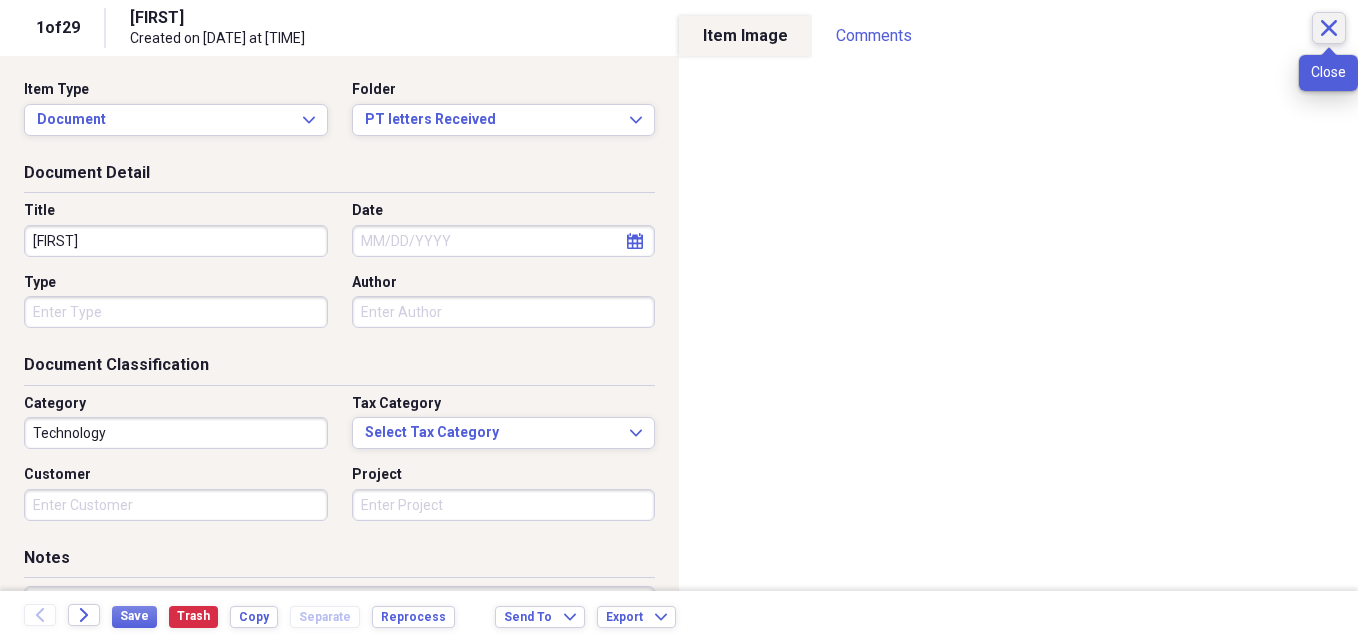 click on "Close" 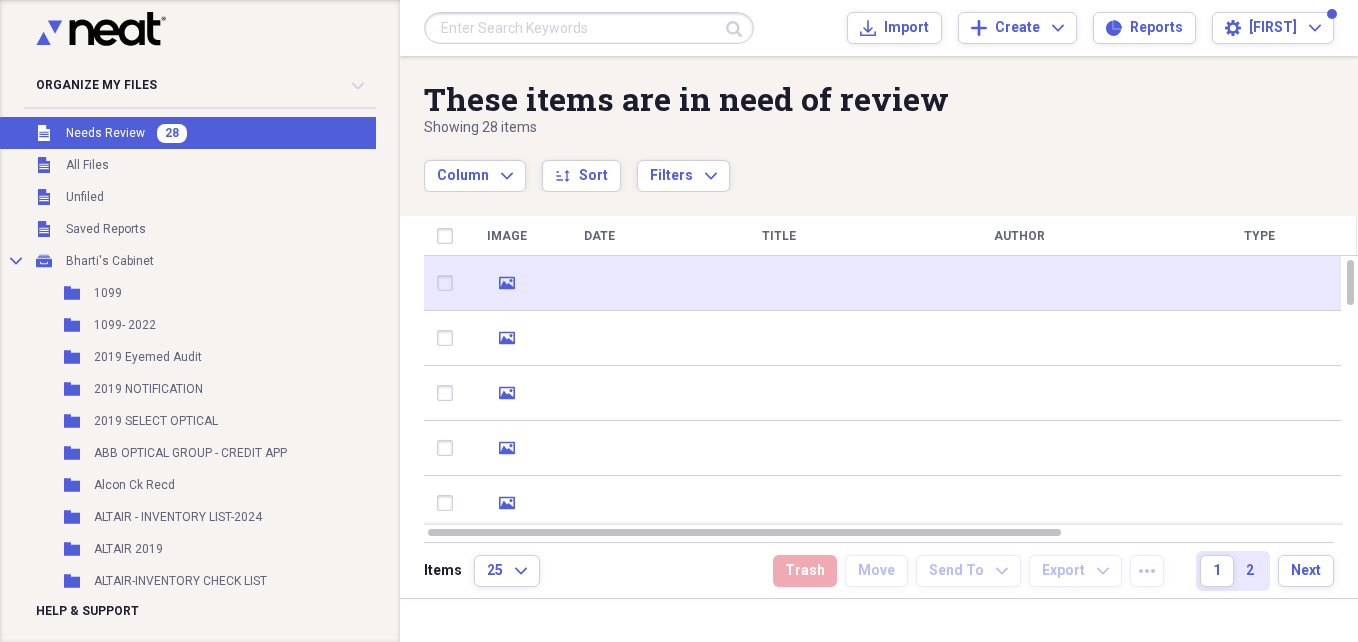 click at bounding box center [1019, 283] 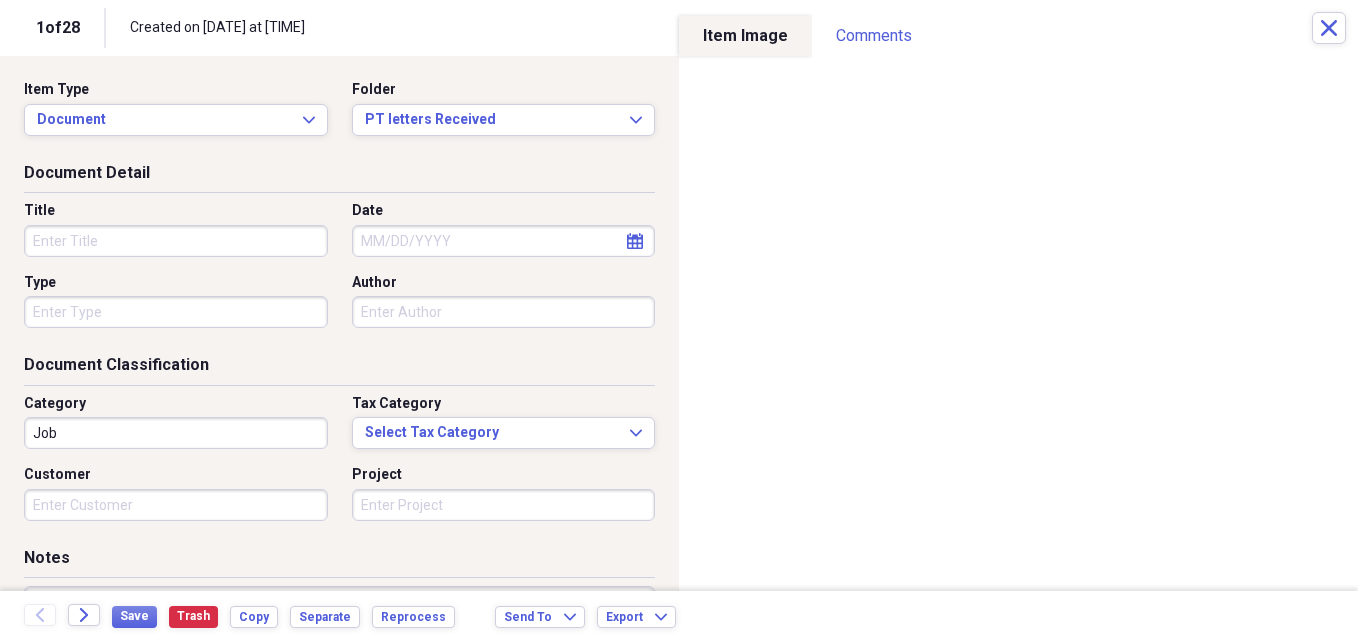click on "Title" at bounding box center [176, 241] 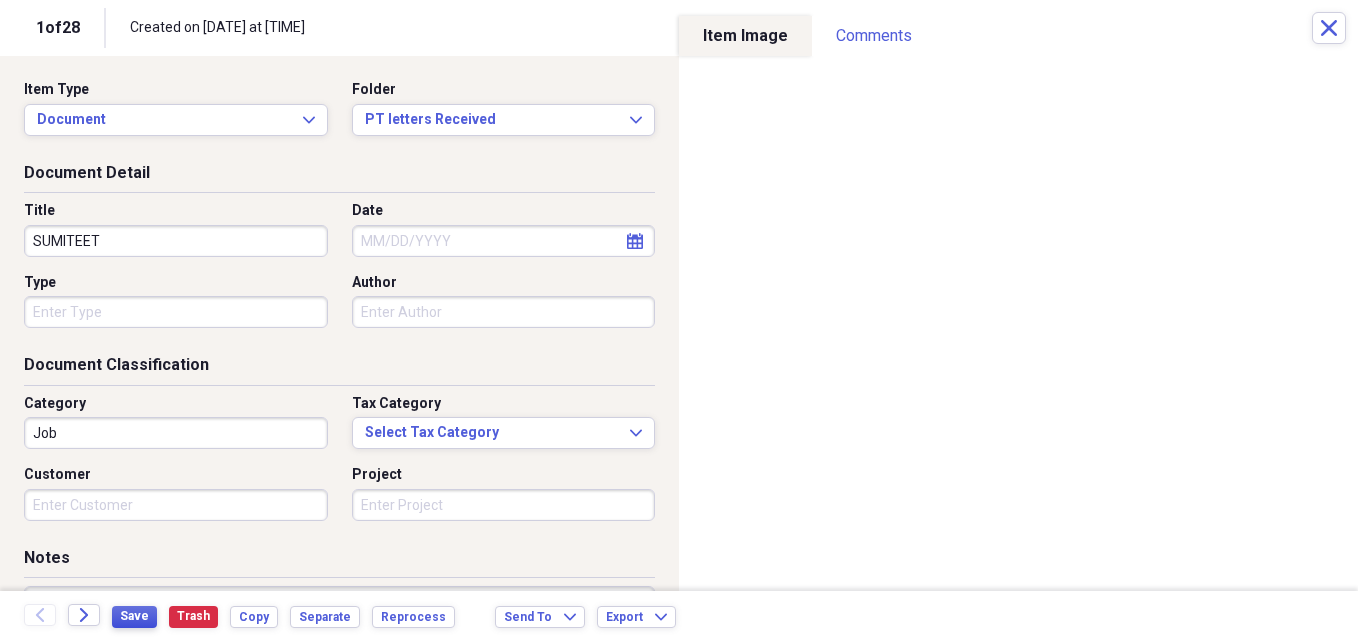type on "SUMITEET" 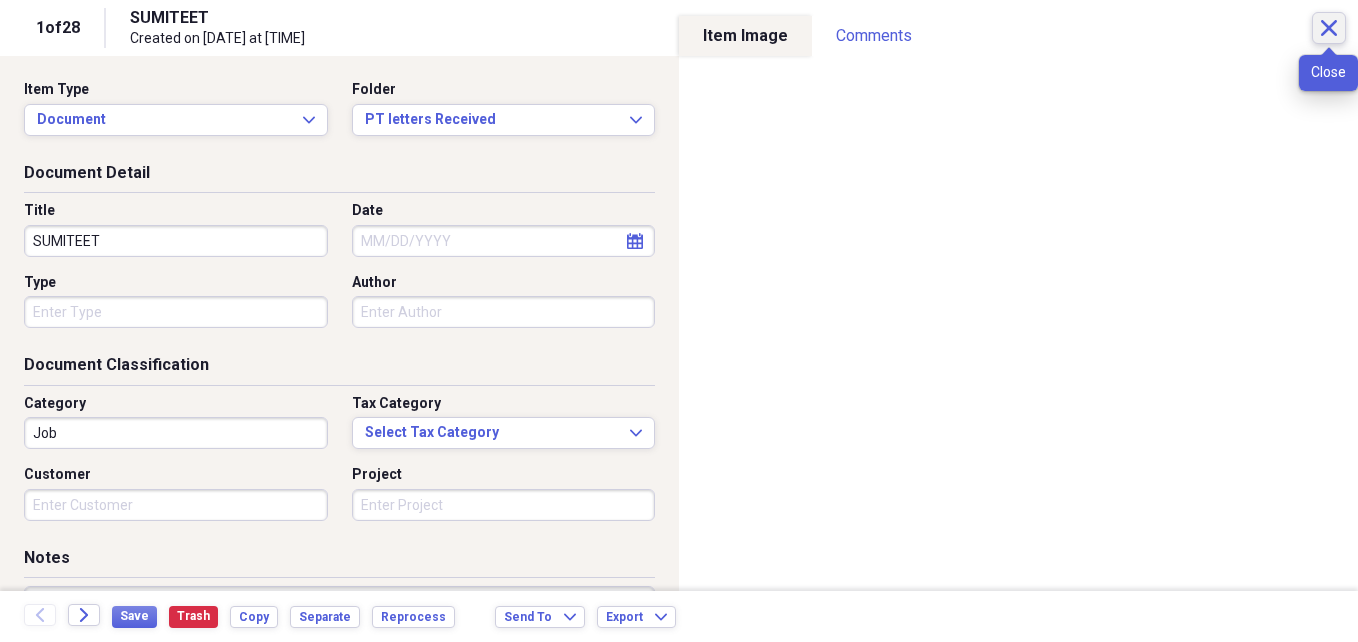 click 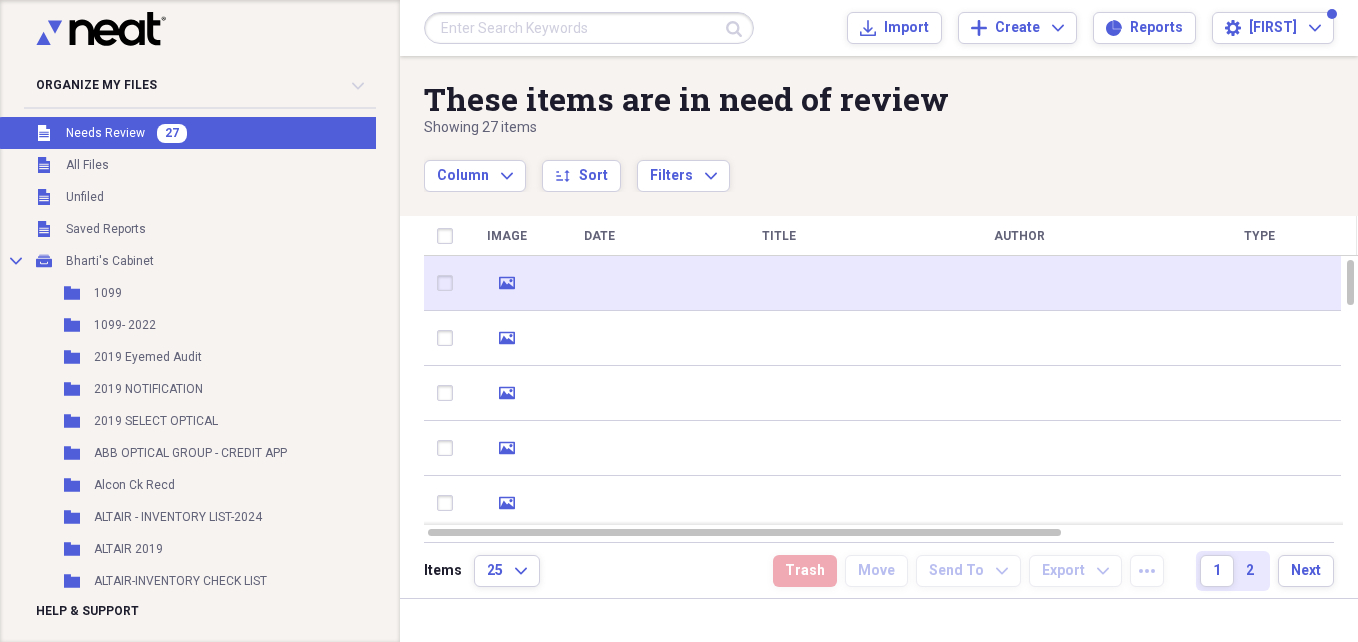 click at bounding box center (1019, 283) 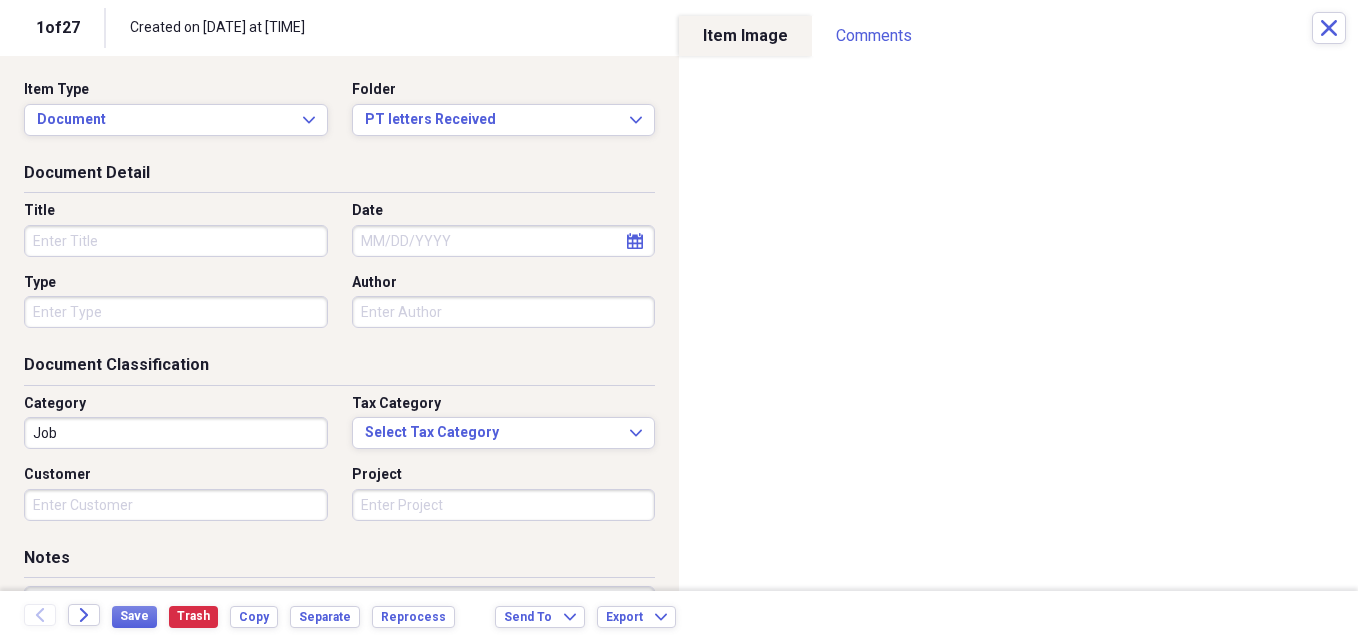 click on "Title" at bounding box center (176, 241) 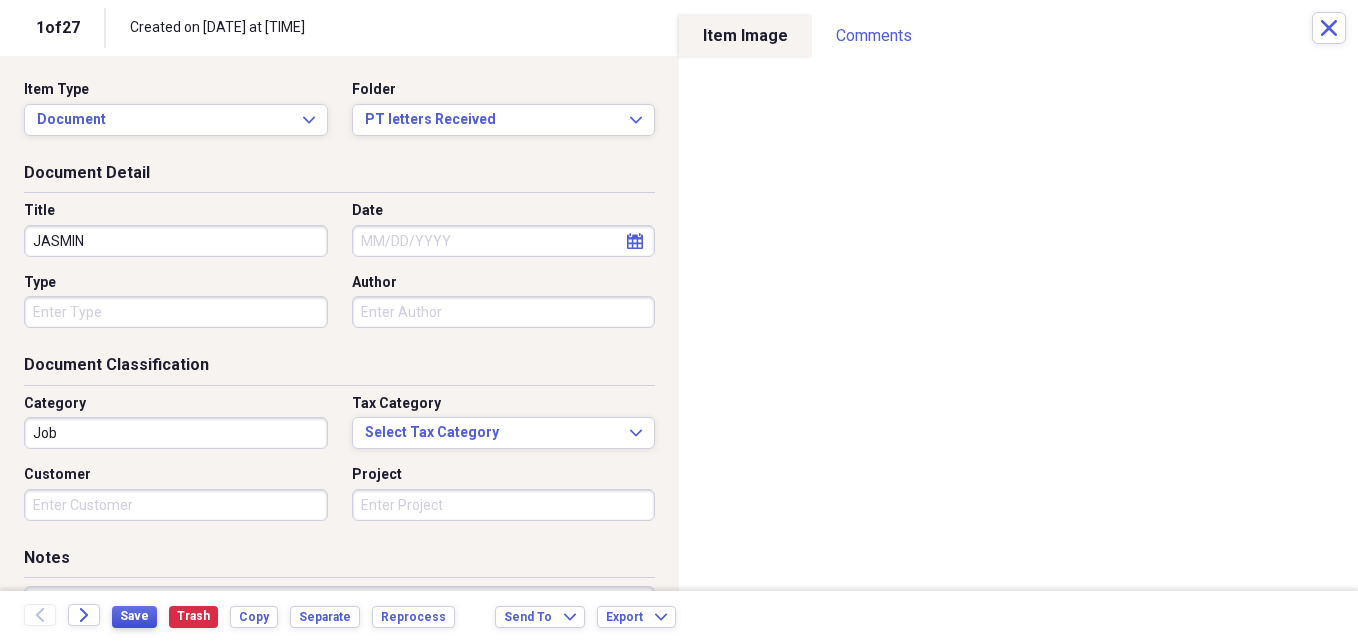 type on "JASMIN" 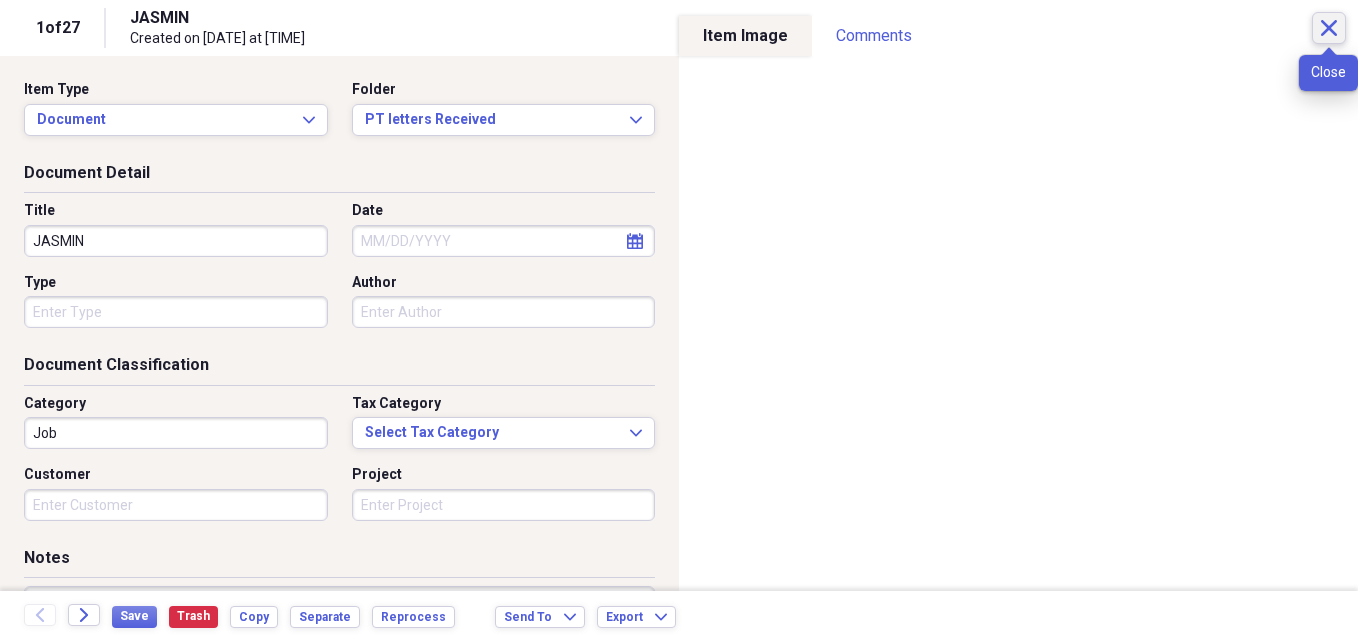 click 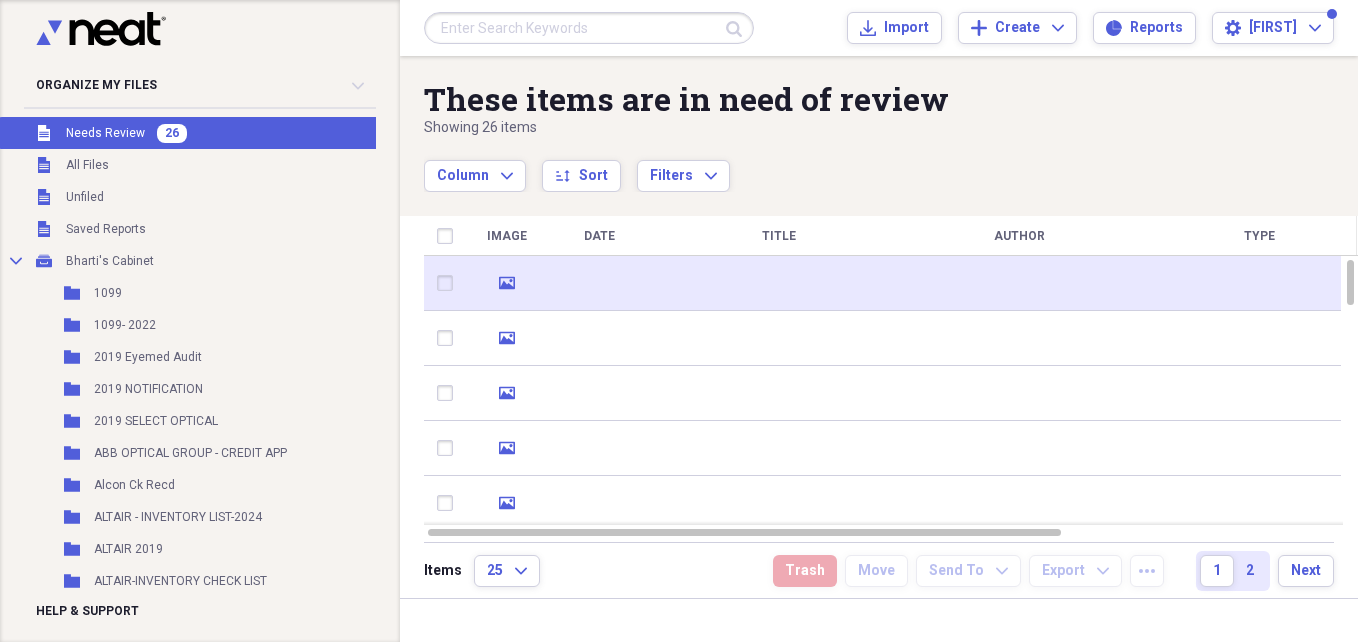 click at bounding box center (1019, 283) 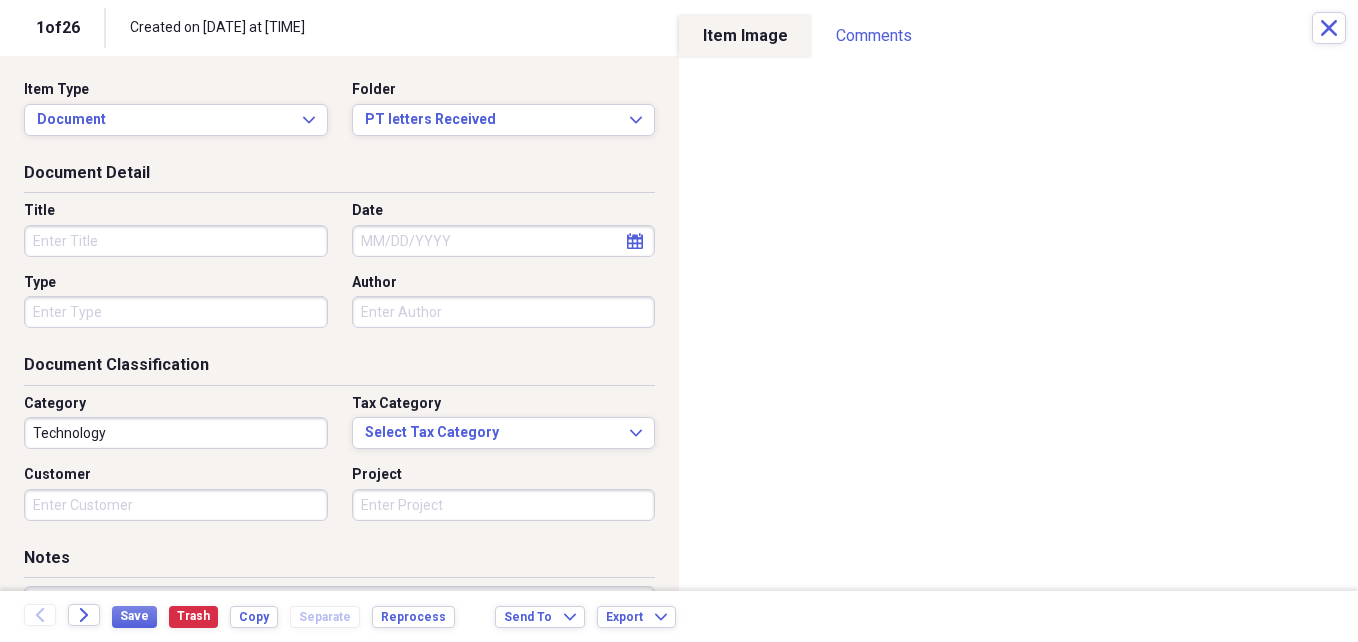 click on "Title" at bounding box center (176, 241) 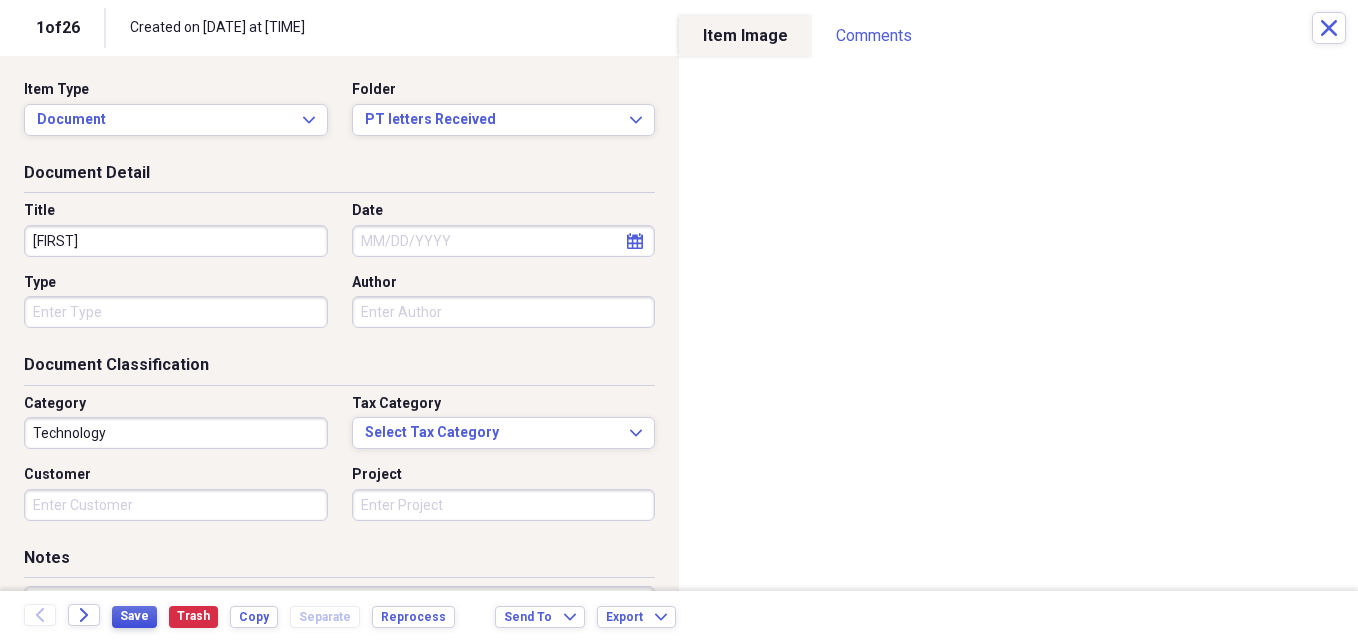 type on "[FIRST]" 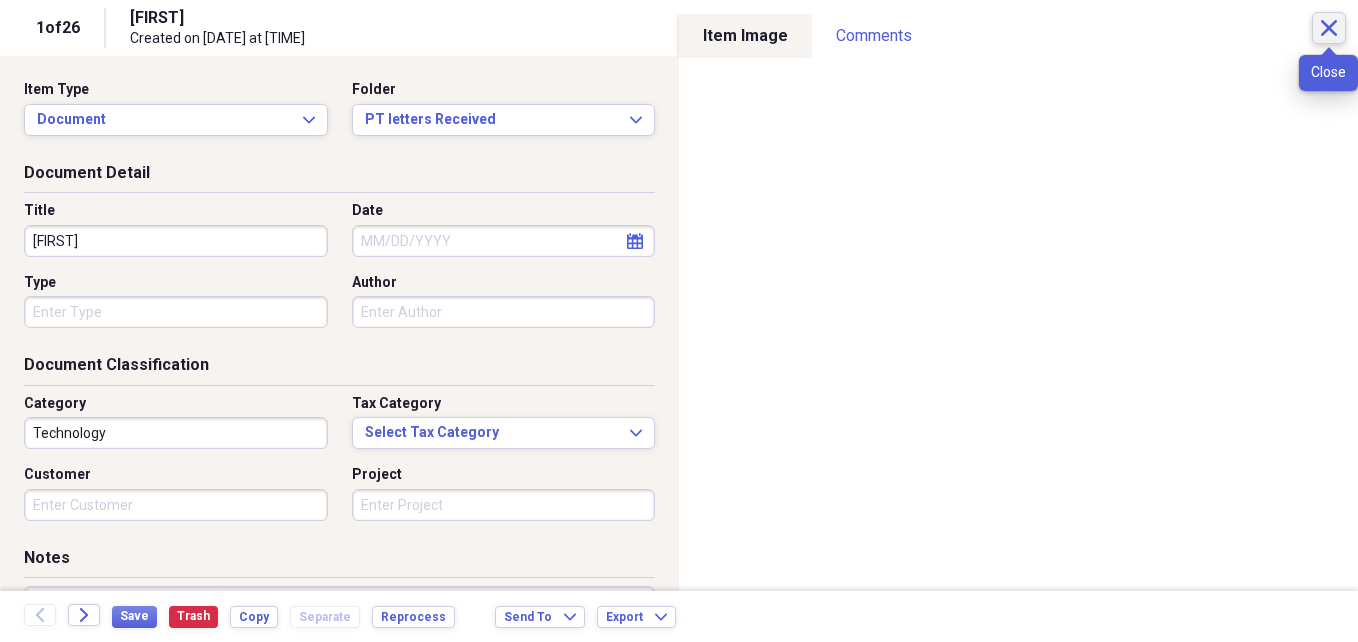 click 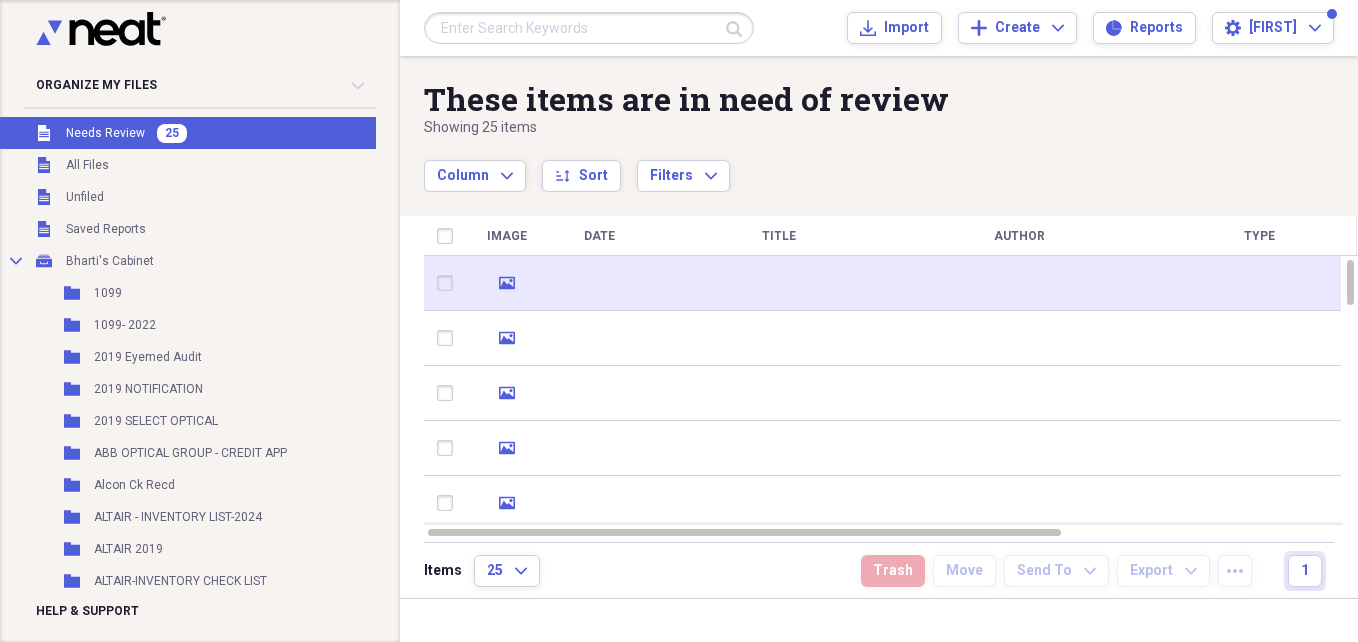 click at bounding box center (1019, 283) 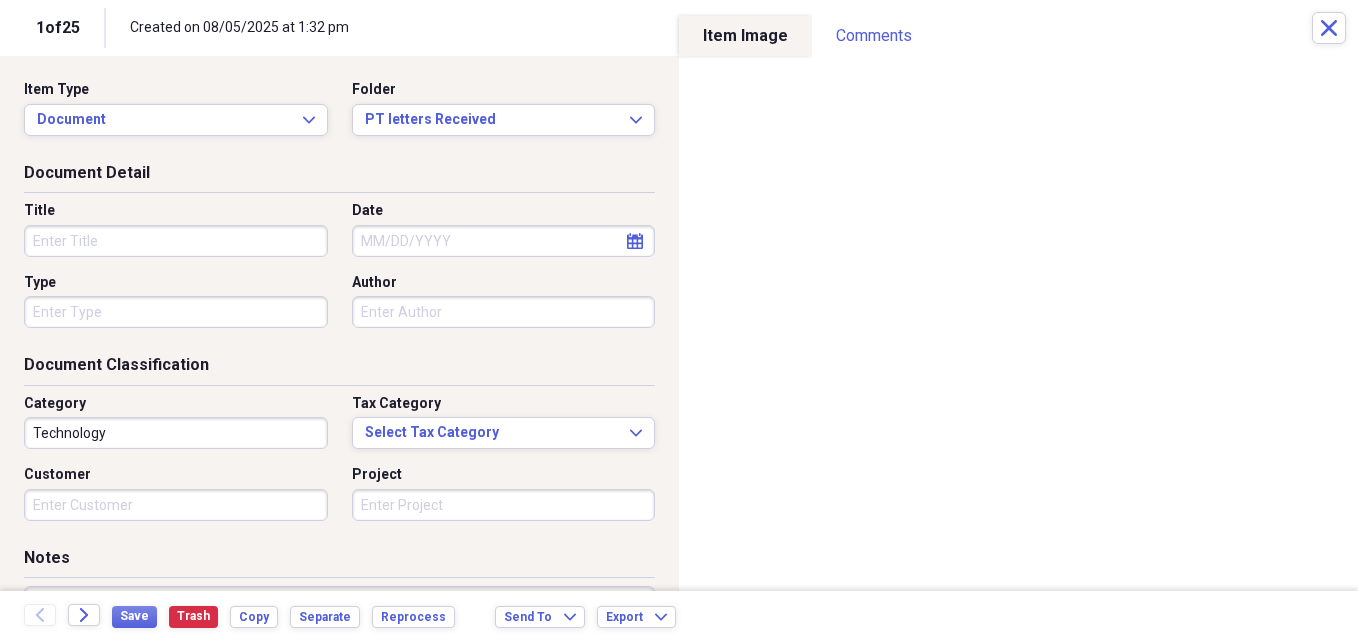 click on "Title" at bounding box center (176, 241) 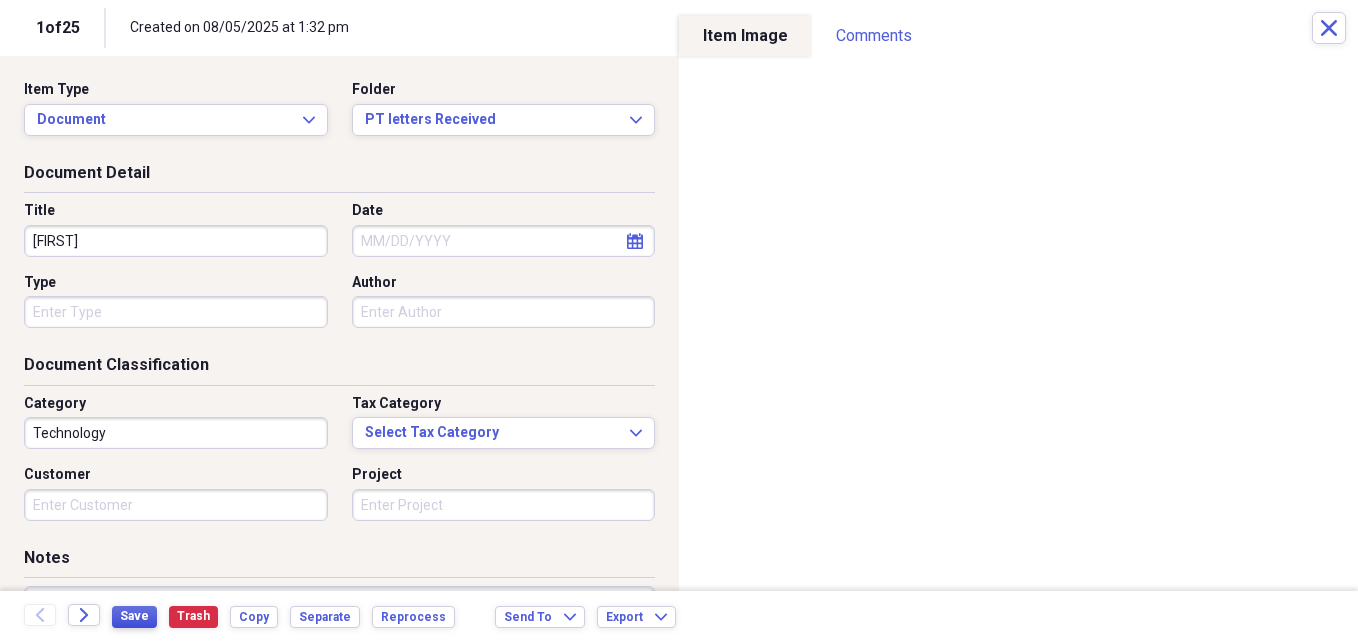 type on "[FIRST]" 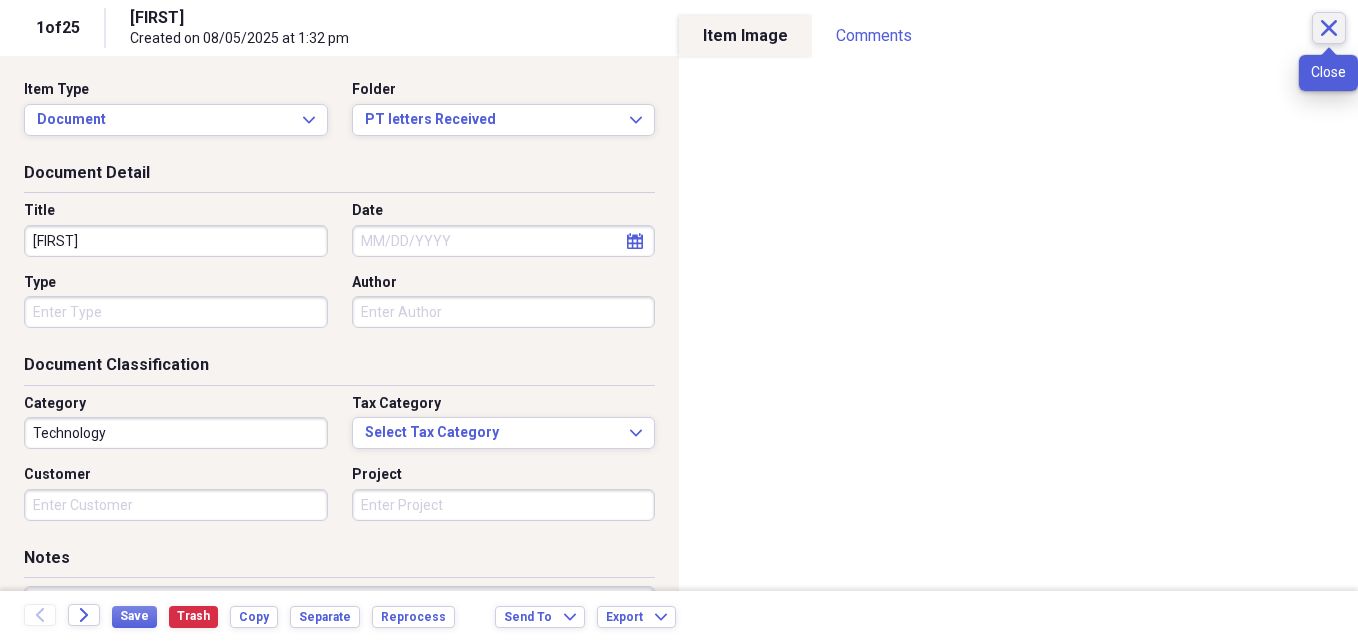 click 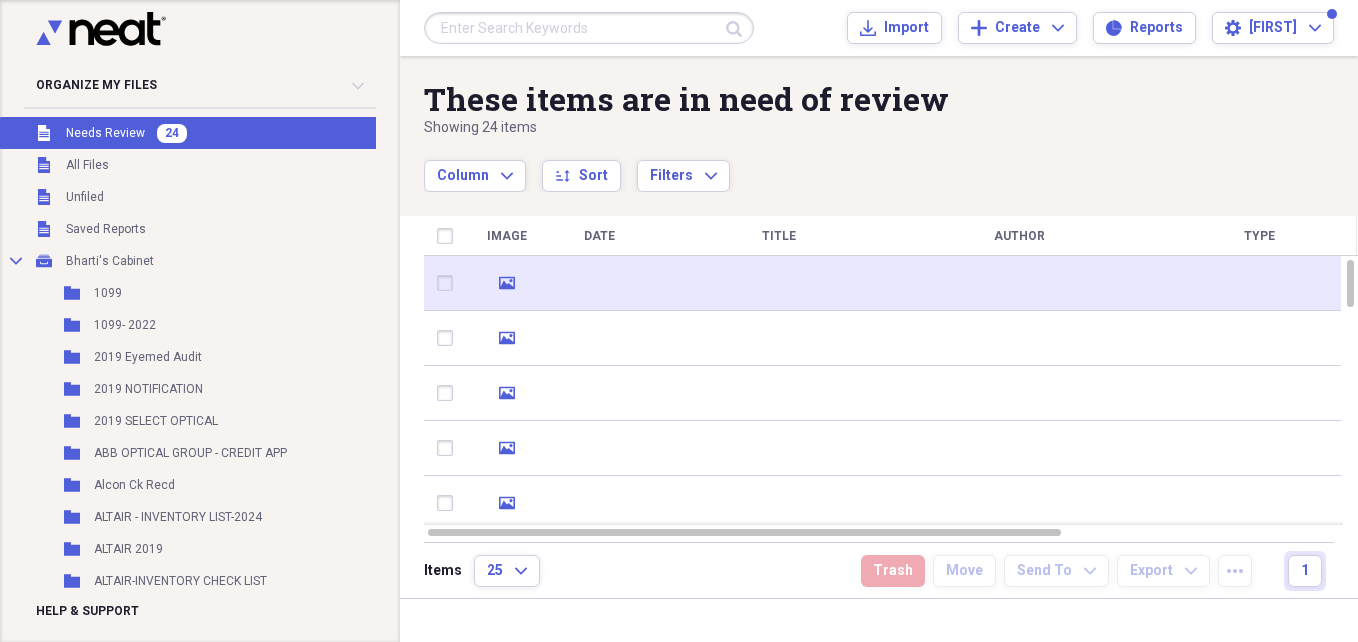 click at bounding box center [1019, 283] 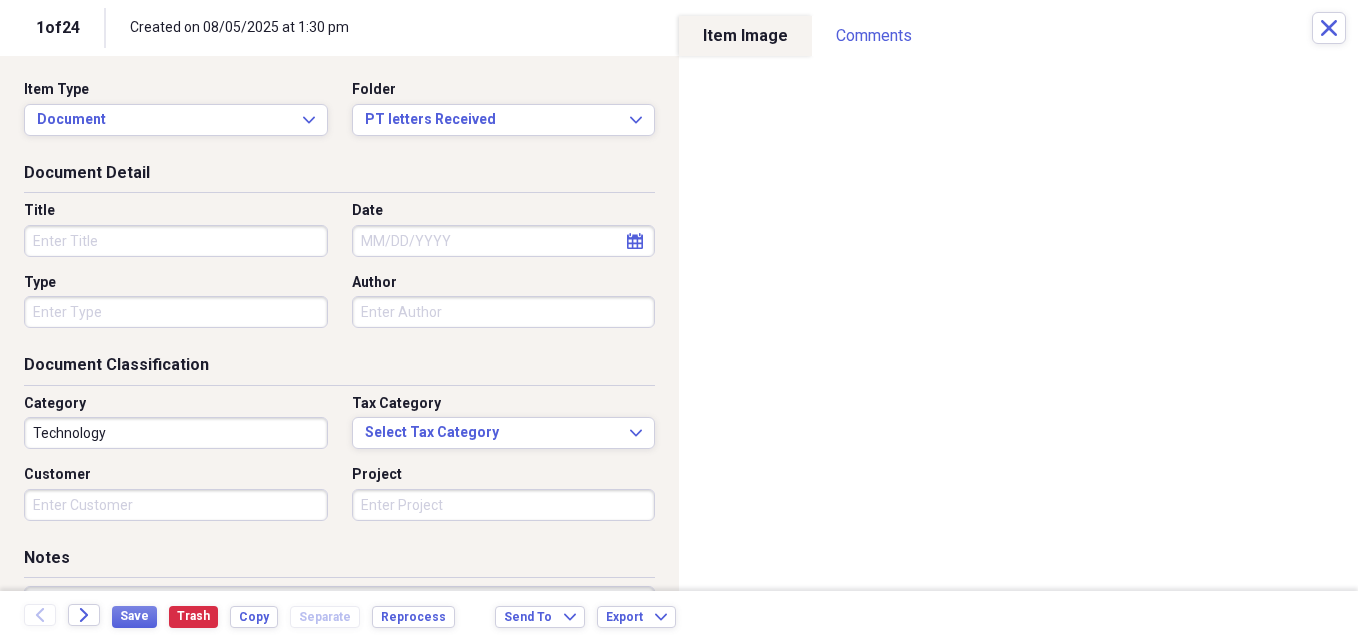 click on "Title" at bounding box center (176, 241) 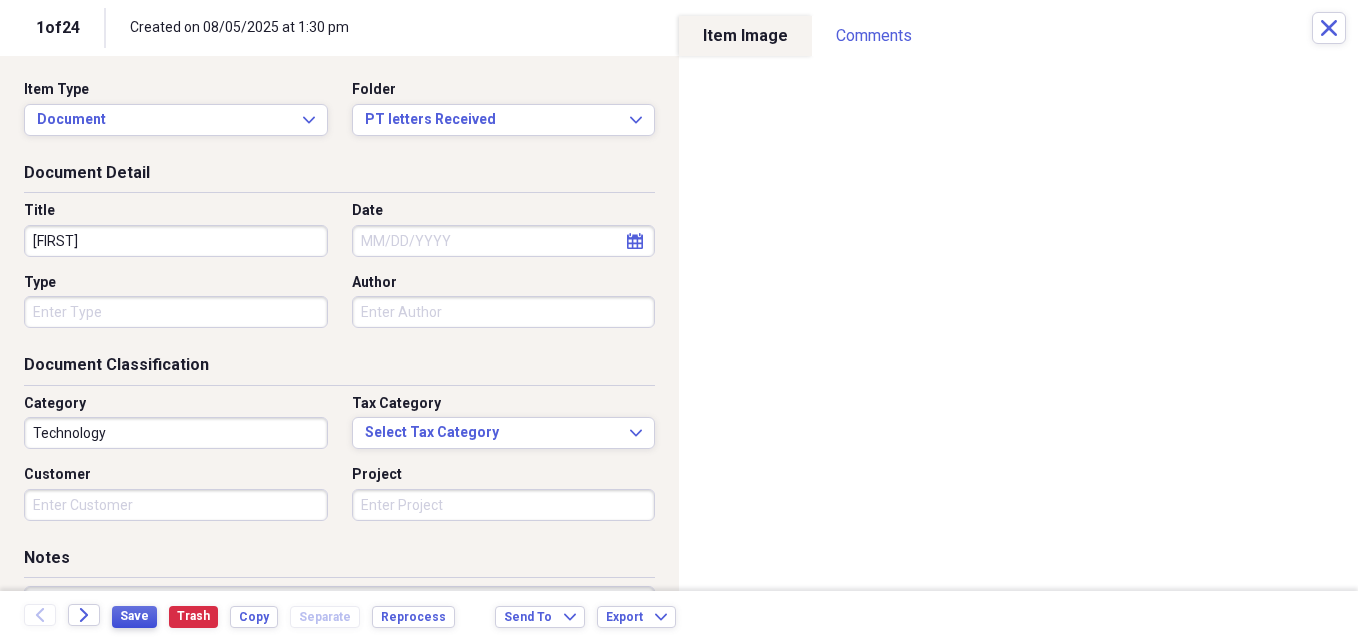 type on "[FIRST]" 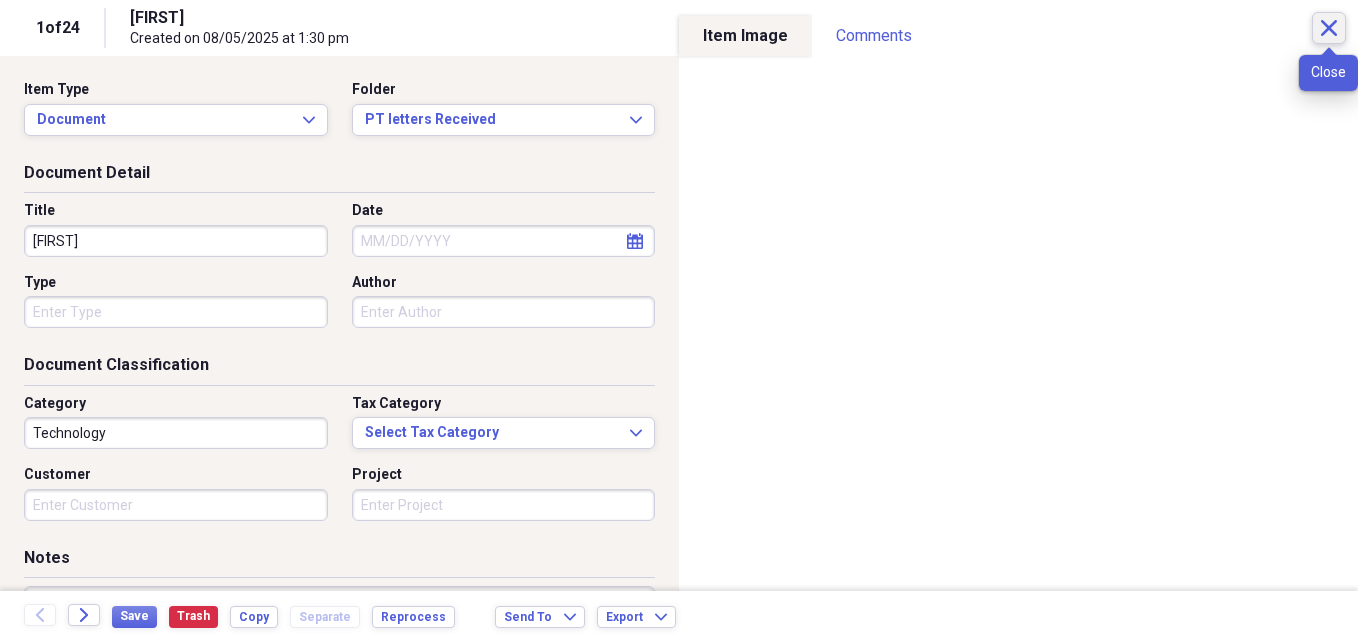 click on "Close" 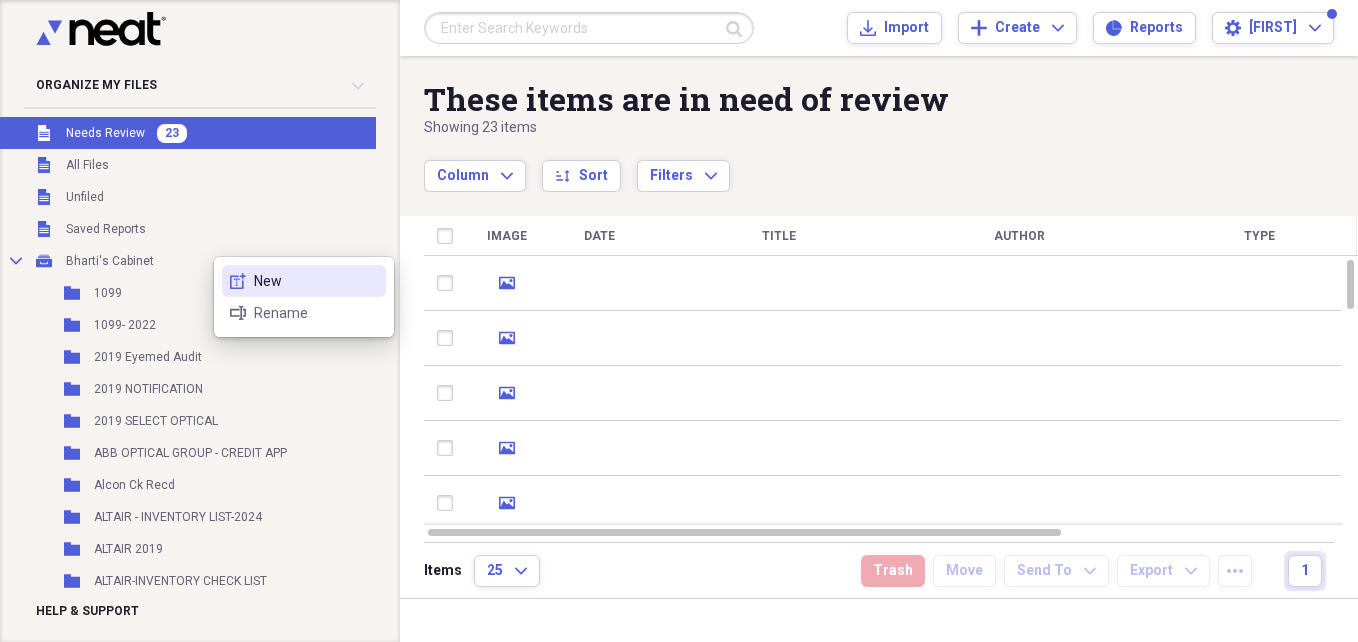 click on "New" at bounding box center (316, 281) 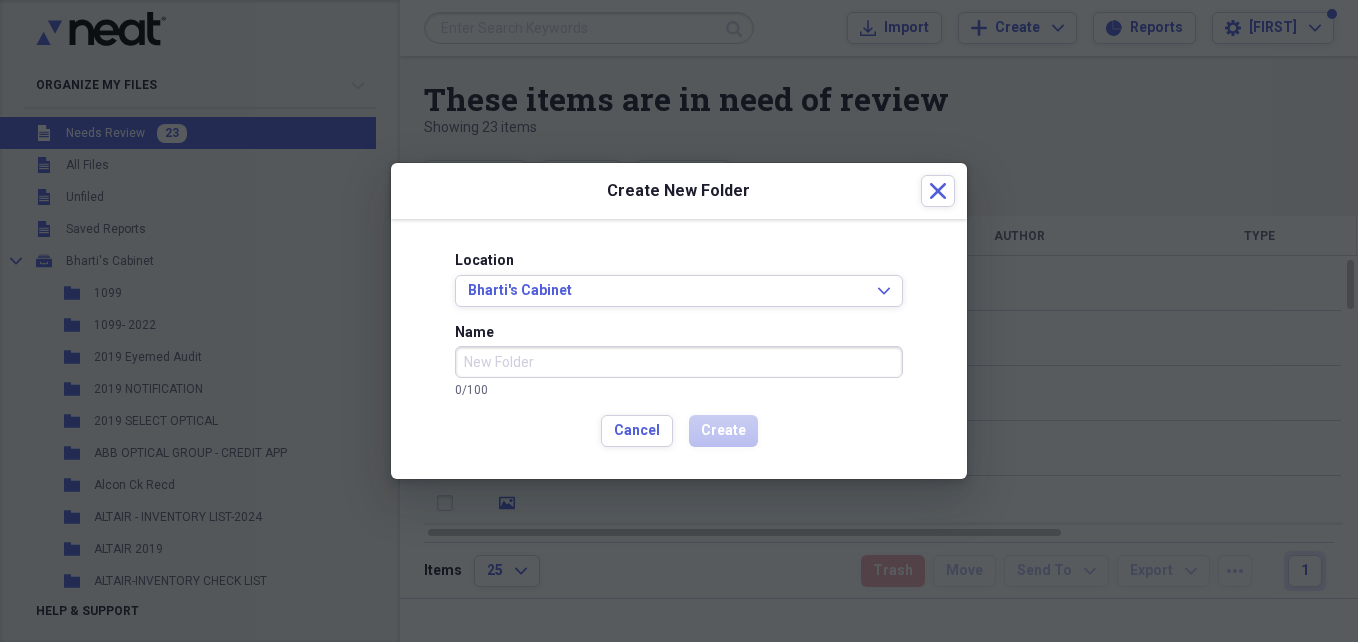 click on "Name" at bounding box center [679, 362] 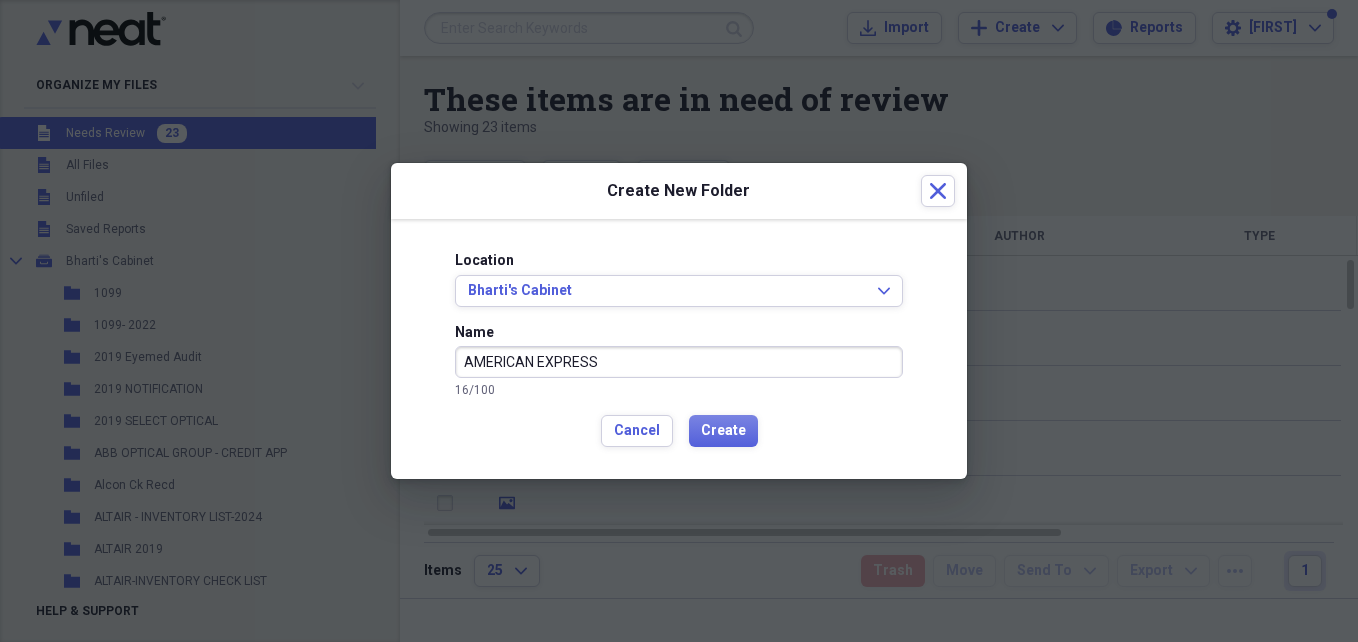 click on "AMERICAN EXPRESS" at bounding box center (679, 362) 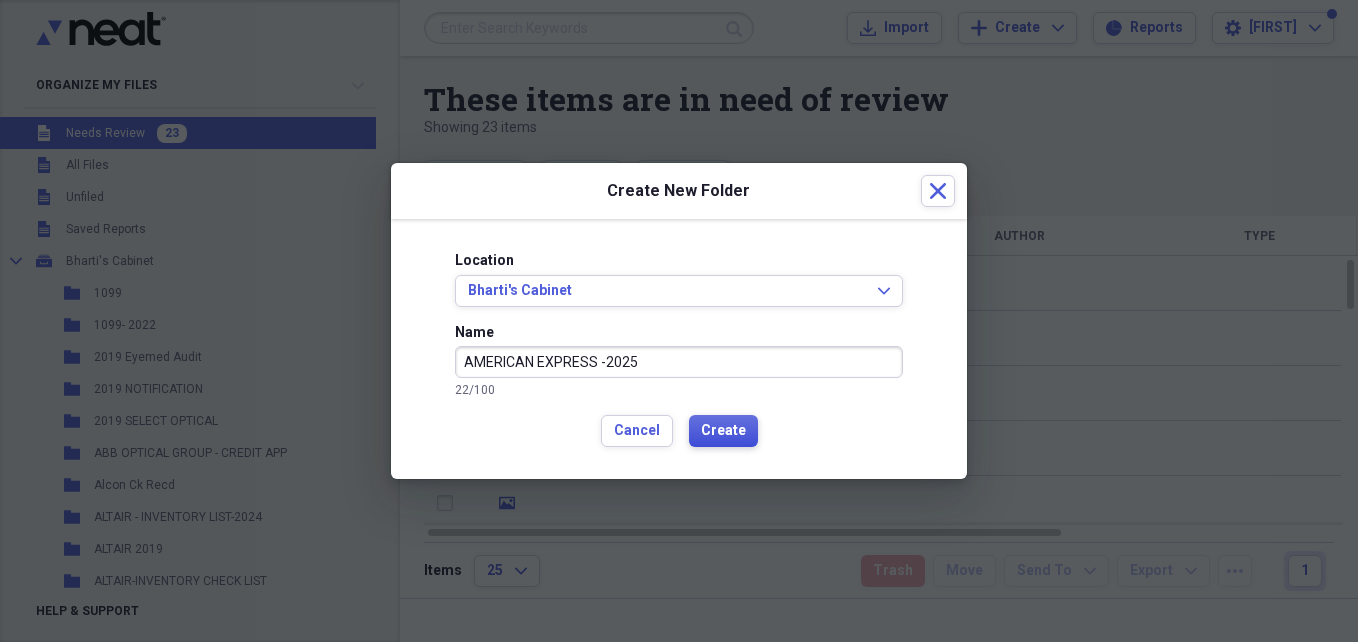 type on "AMERICAN EXPRESS -2025" 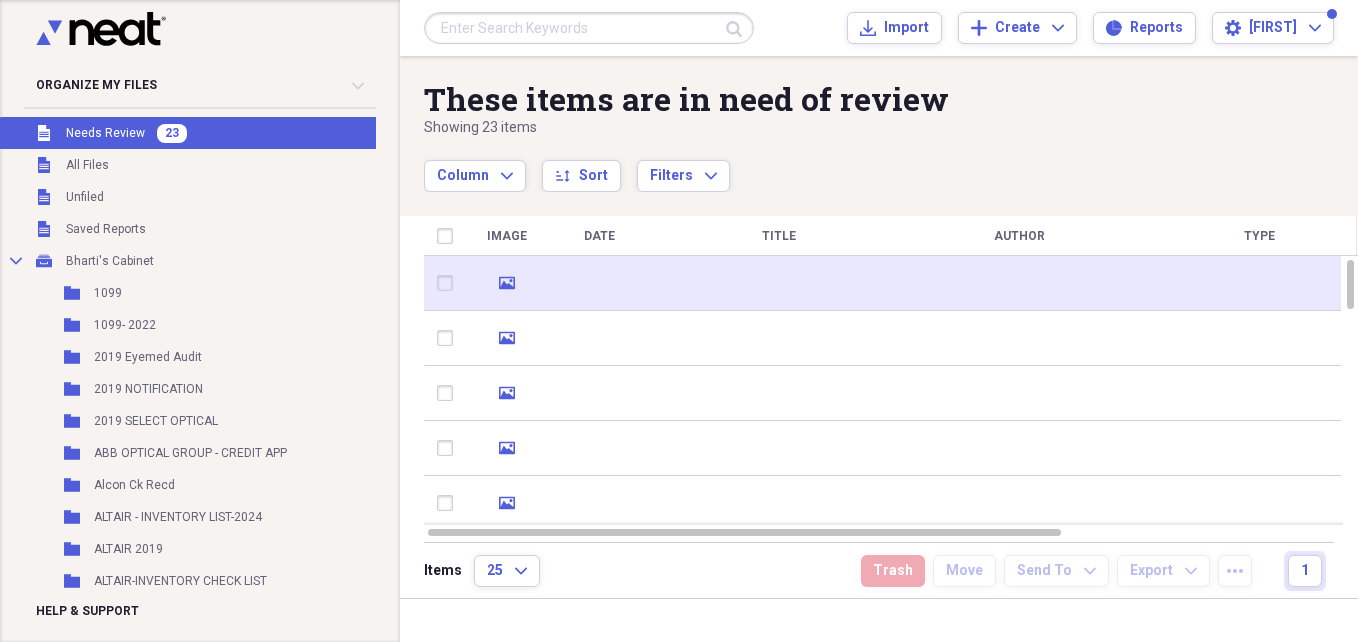 click at bounding box center [1019, 283] 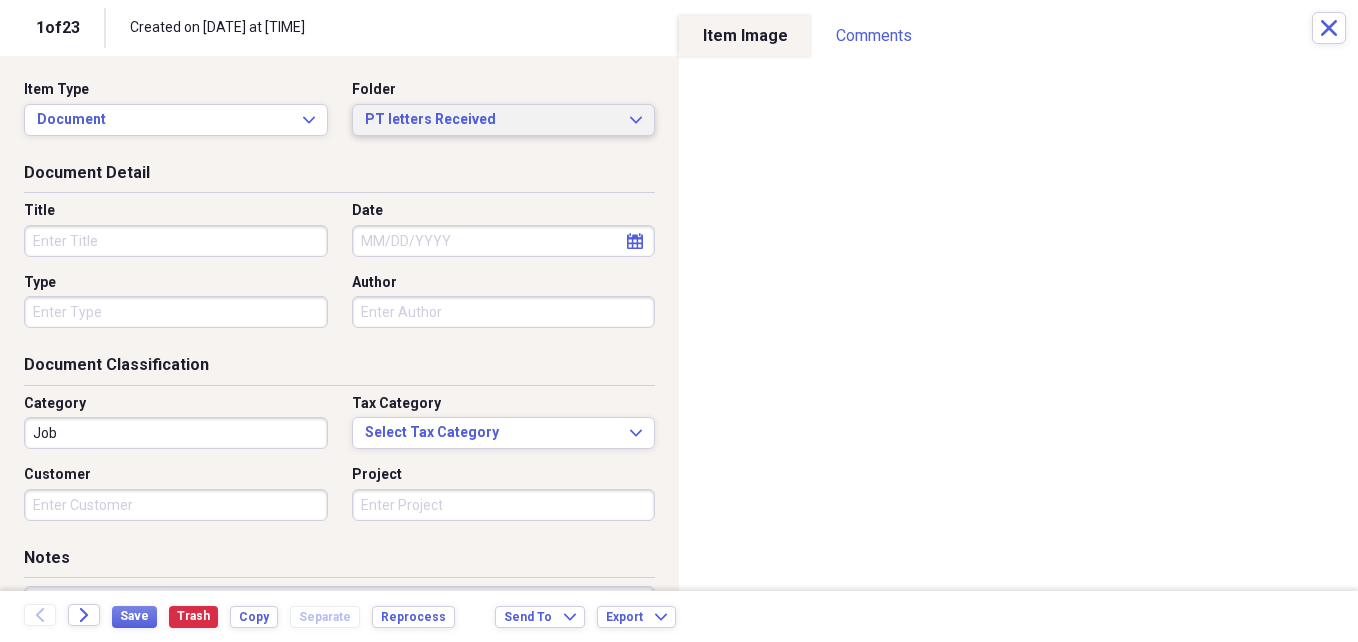 click on "PT letters Received Expand" at bounding box center (504, 120) 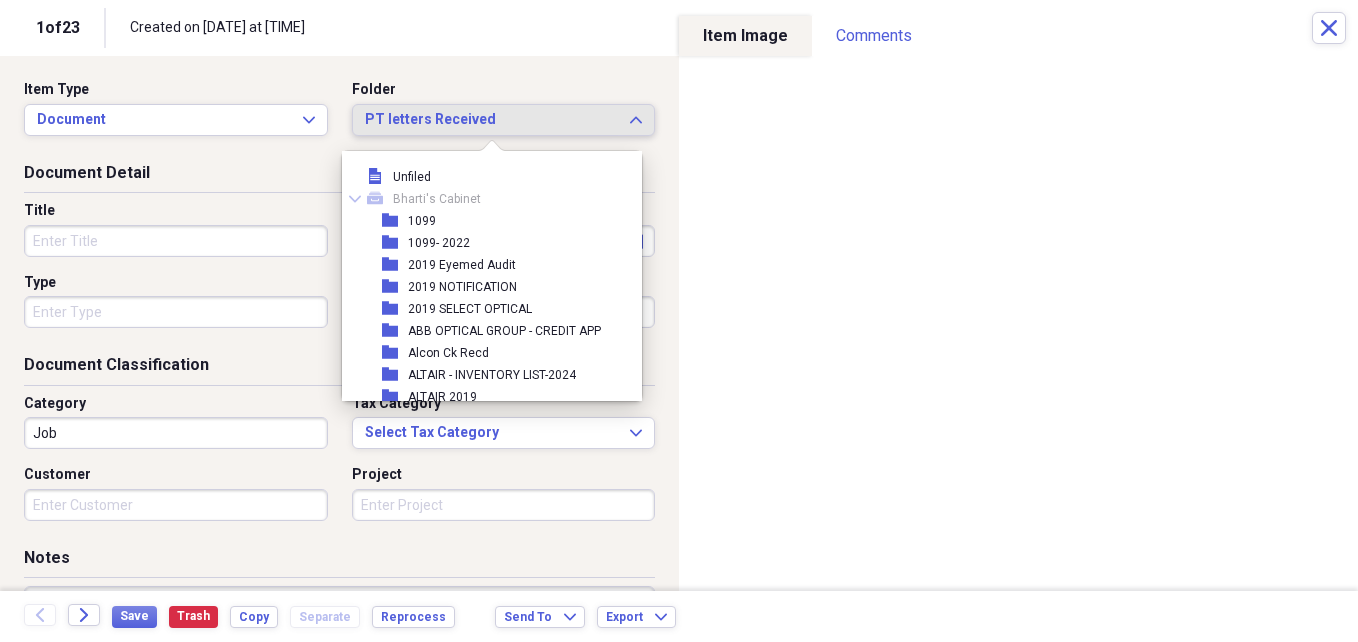 scroll, scrollTop: 6677, scrollLeft: 0, axis: vertical 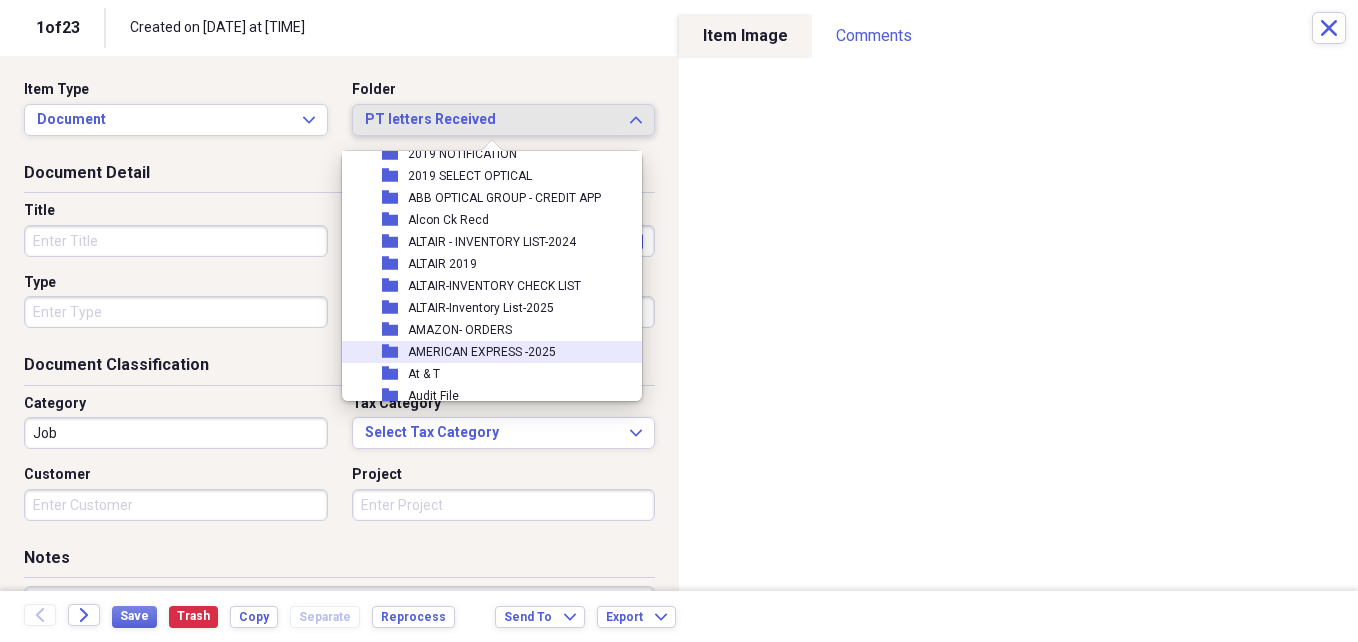 click on "AMERICAN EXPRESS -2025" at bounding box center (482, 352) 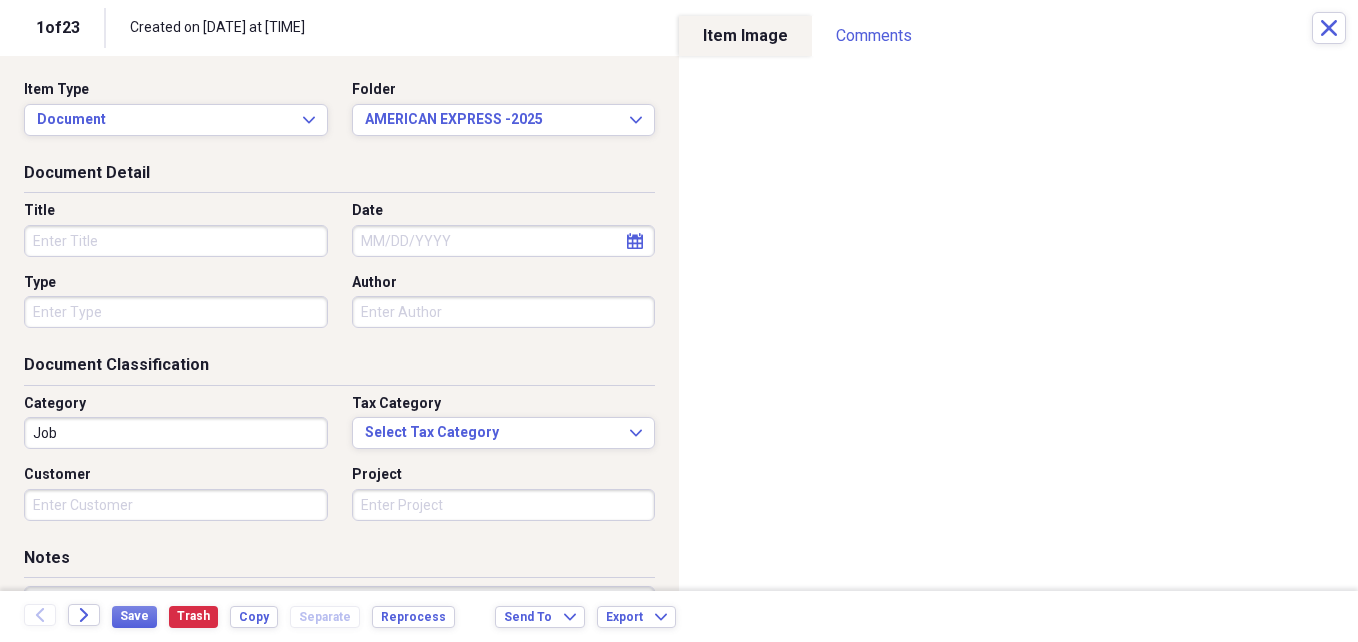 click on "Title" at bounding box center [176, 241] 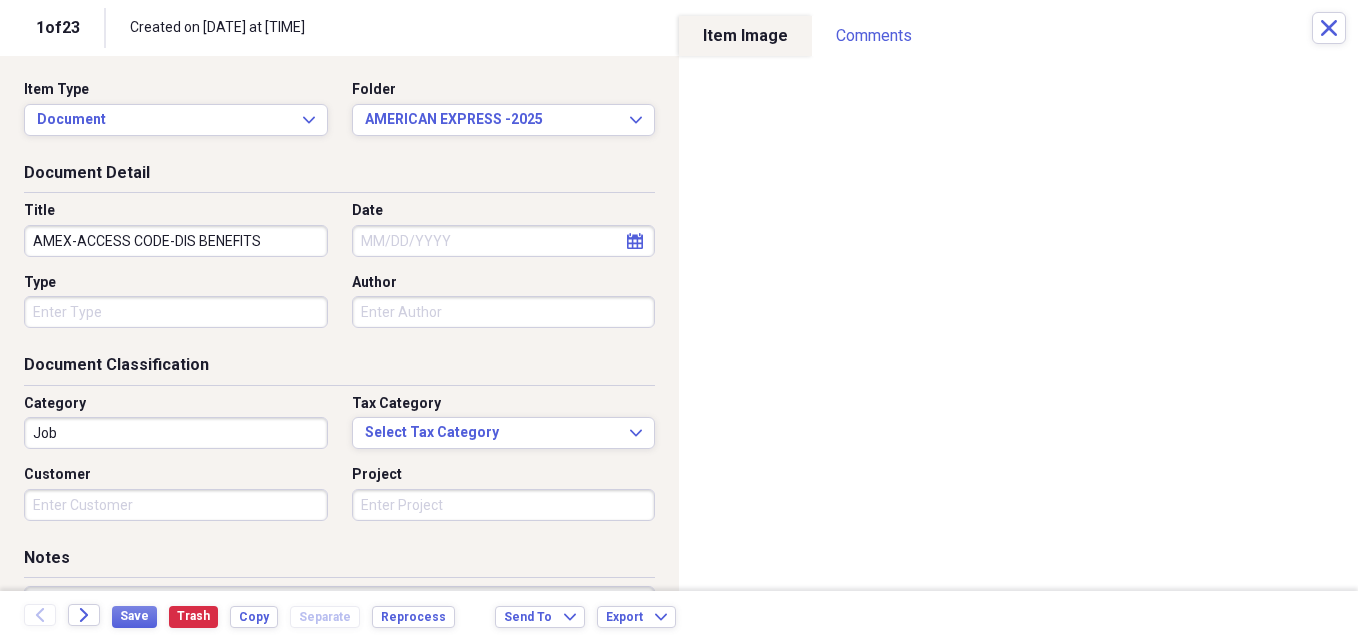 type on "AMEX-ACCESS CODE-DIS BENEFITS" 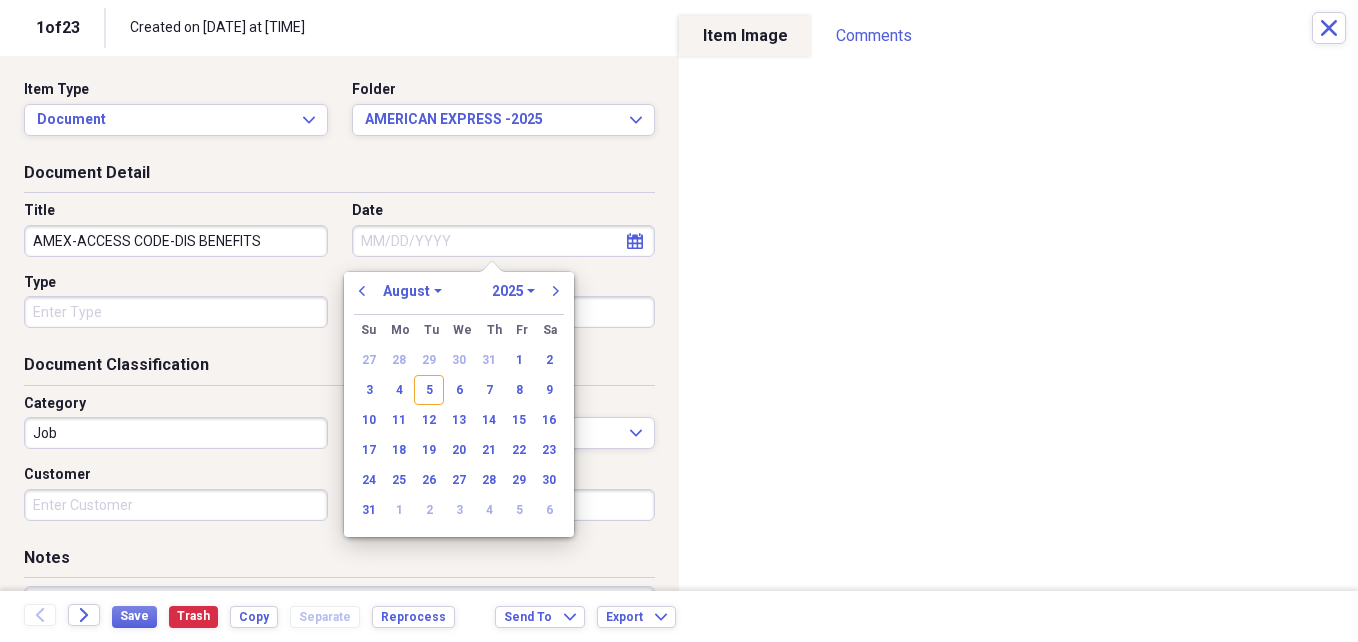 click on "Date" at bounding box center [504, 241] 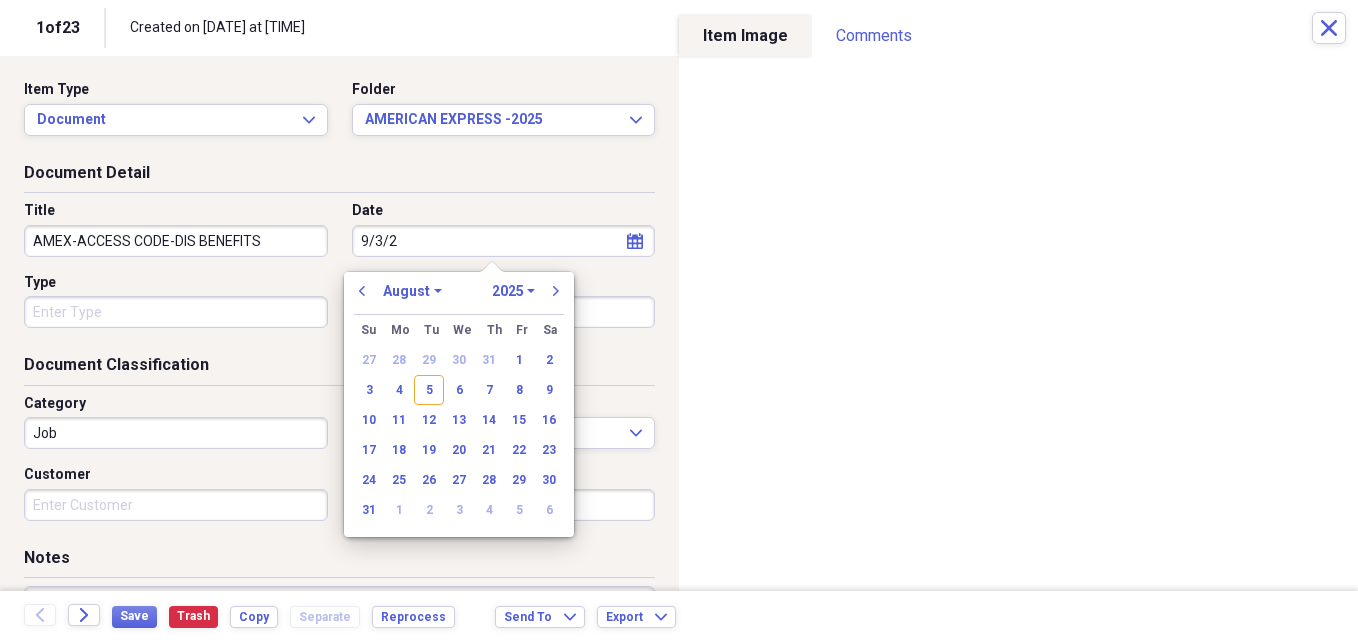 type on "[MM]/[DD]/[YY]" 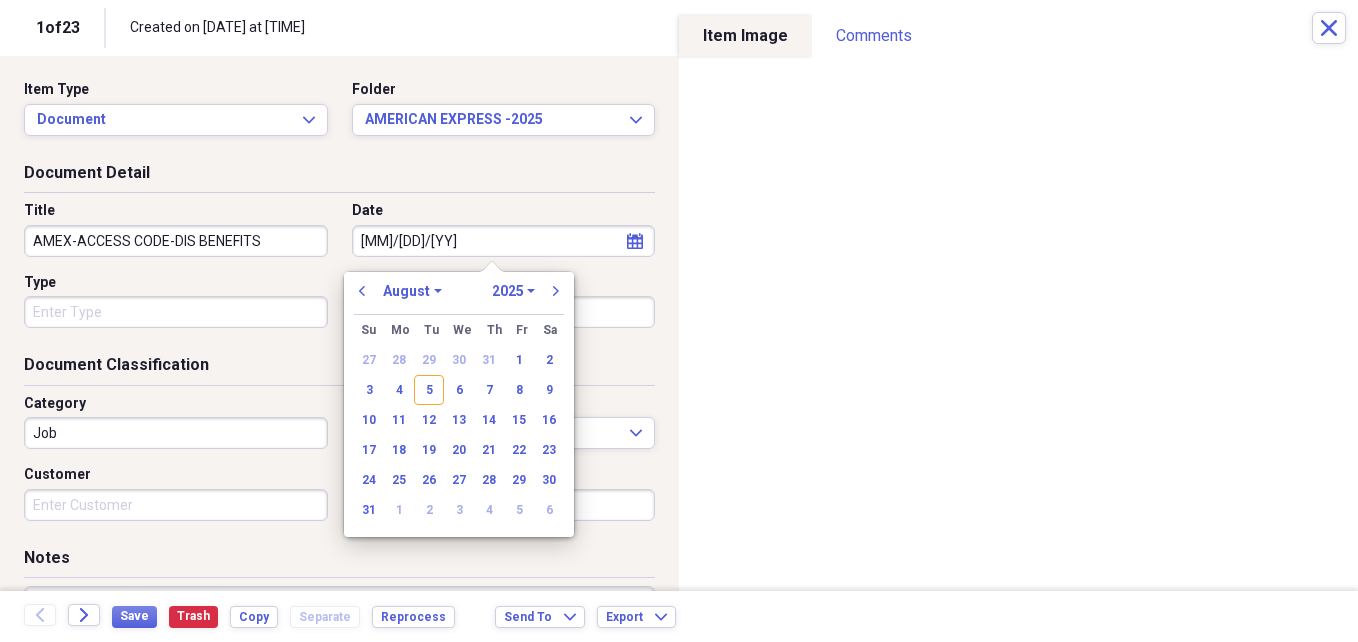 select on "8" 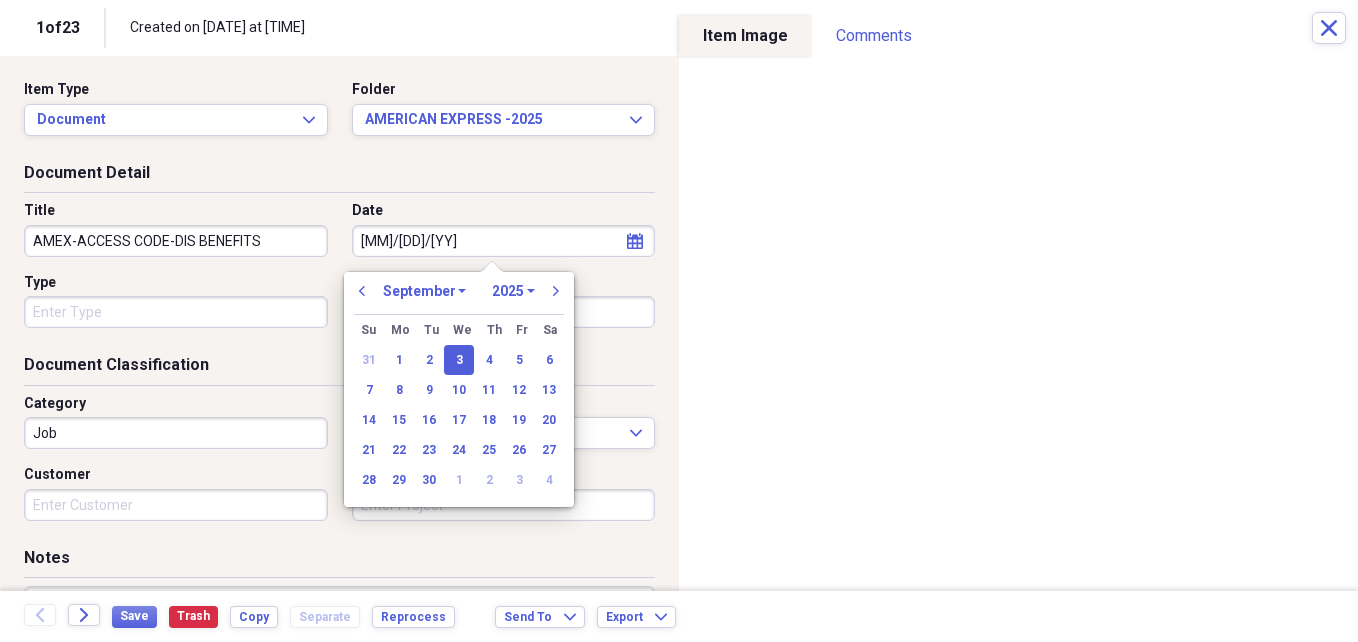 type on "09/03/2025" 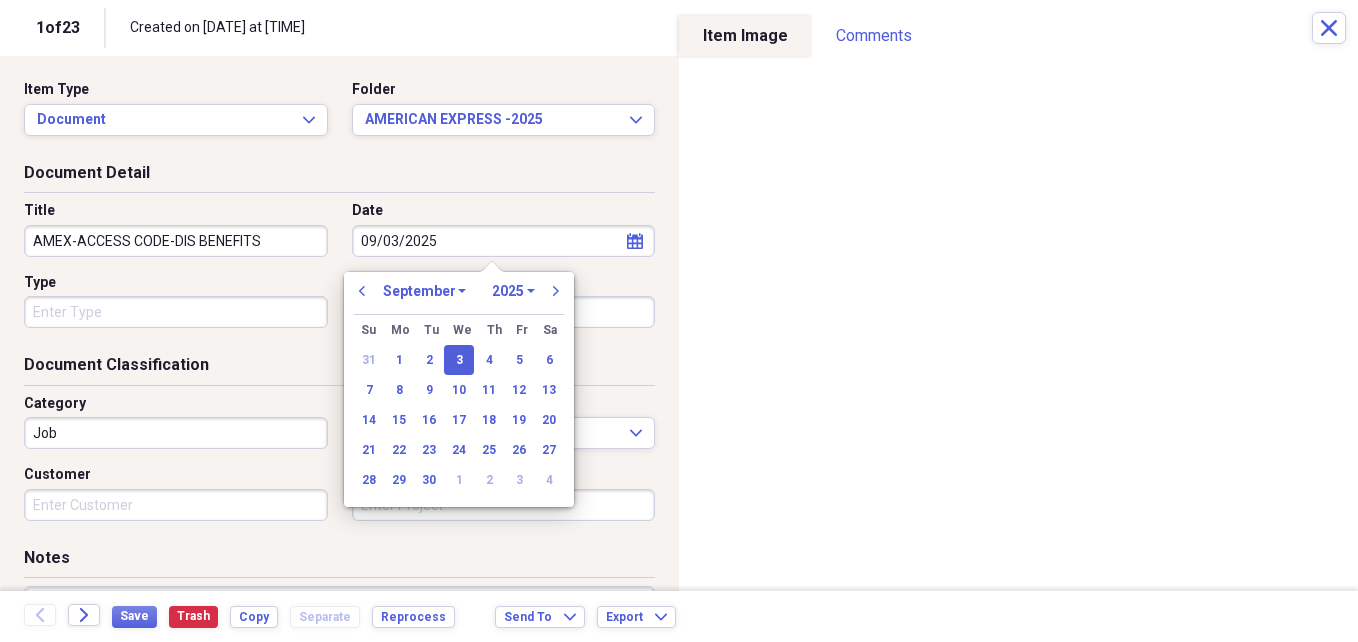 click on "Job" at bounding box center [176, 433] 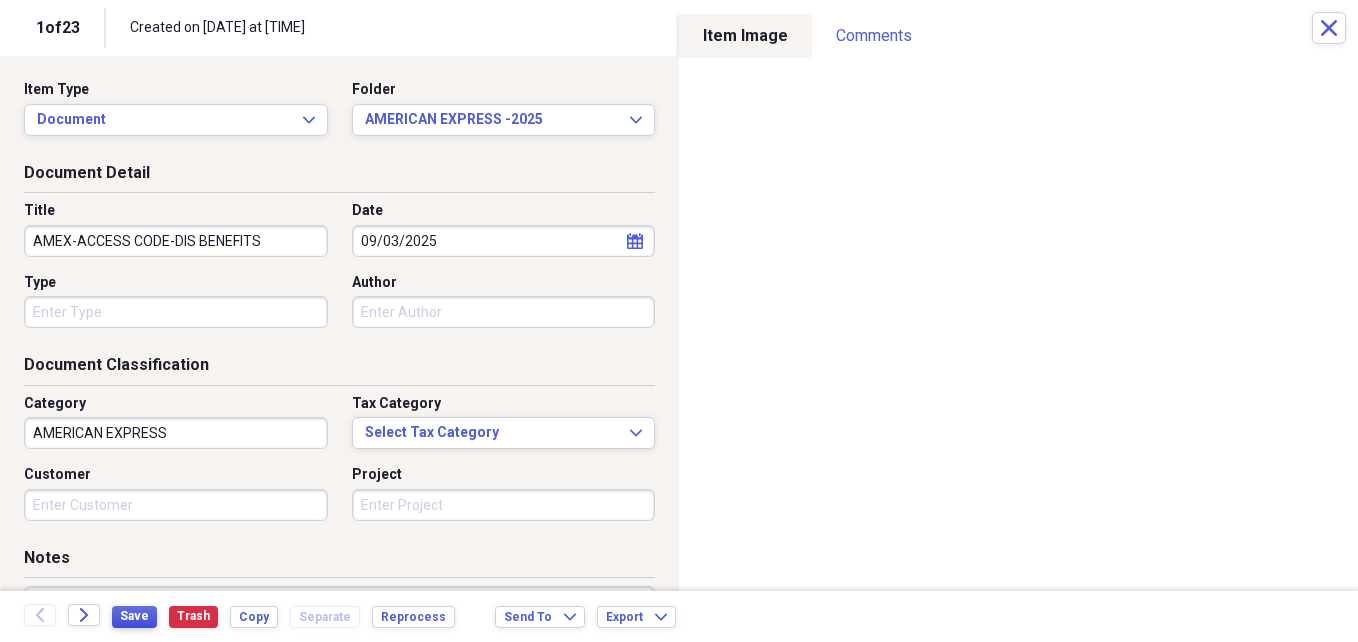 type on "AMERICAN EXPRESS" 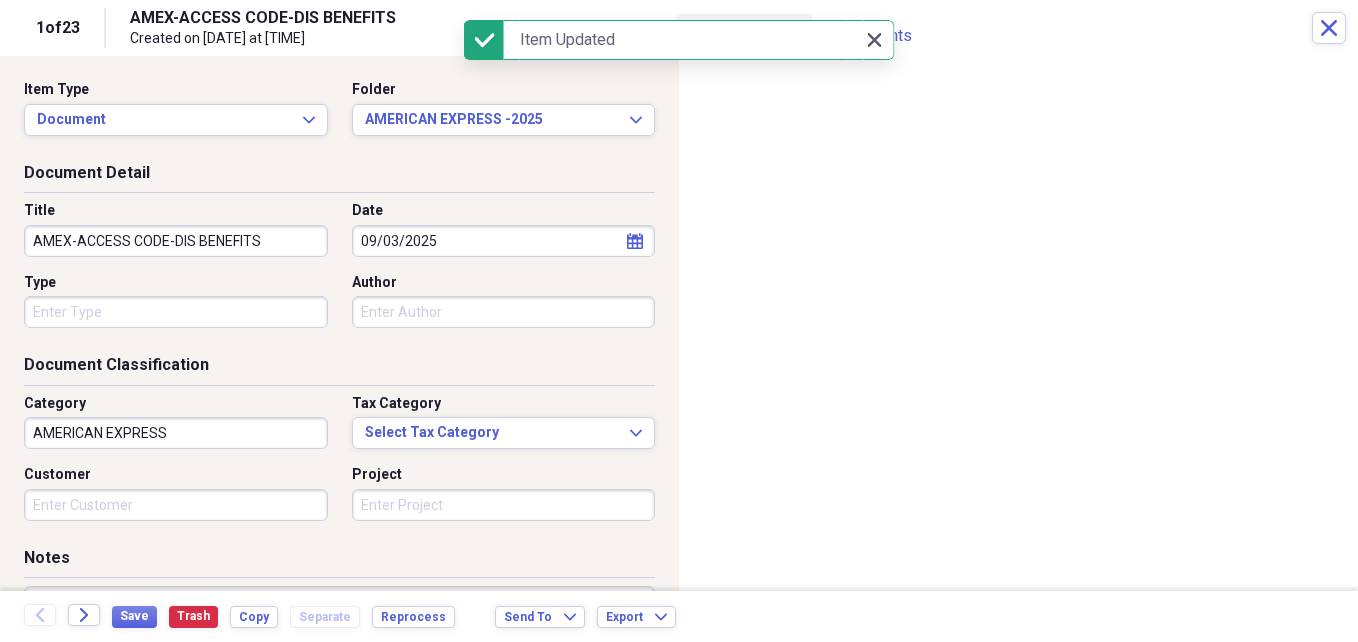 click on "Close Close" at bounding box center (874, 40) 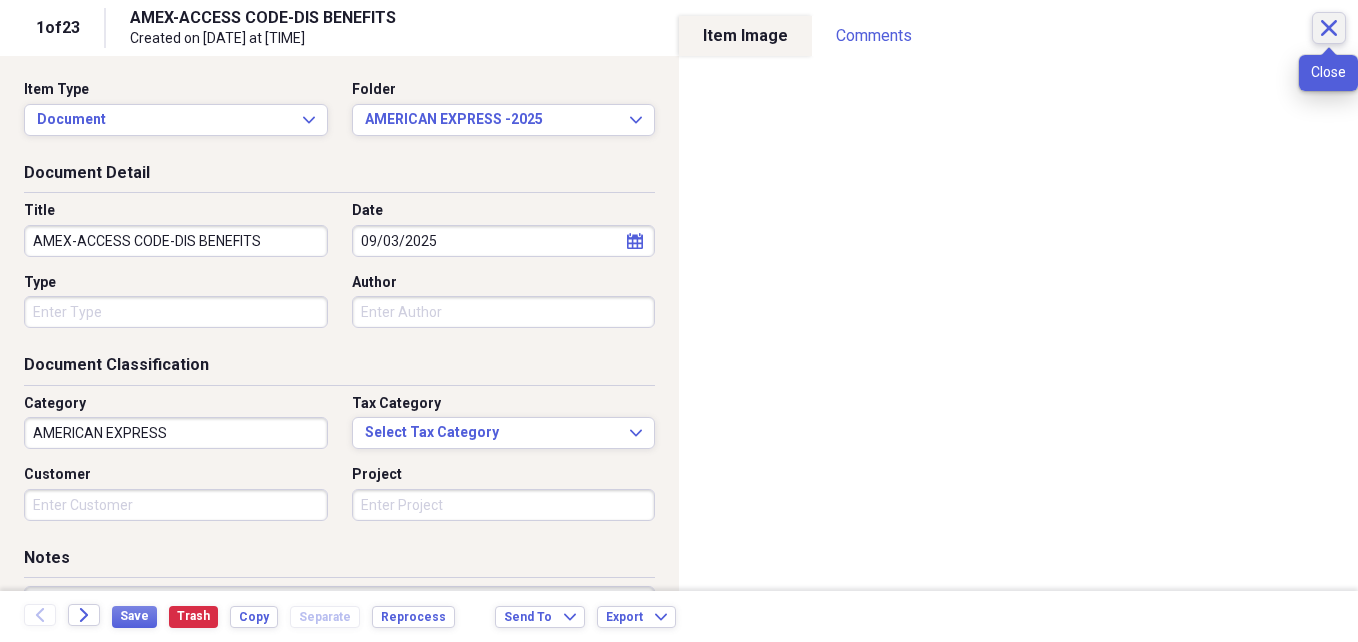 click on "Close" 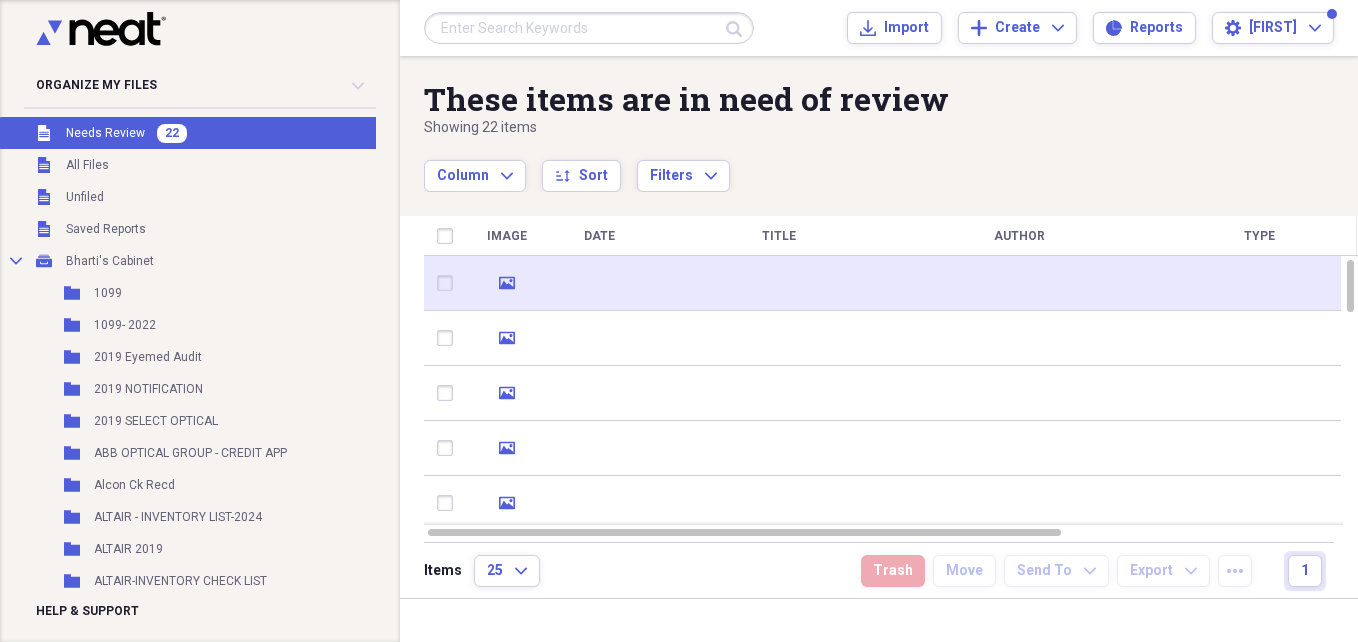 click at bounding box center (1019, 283) 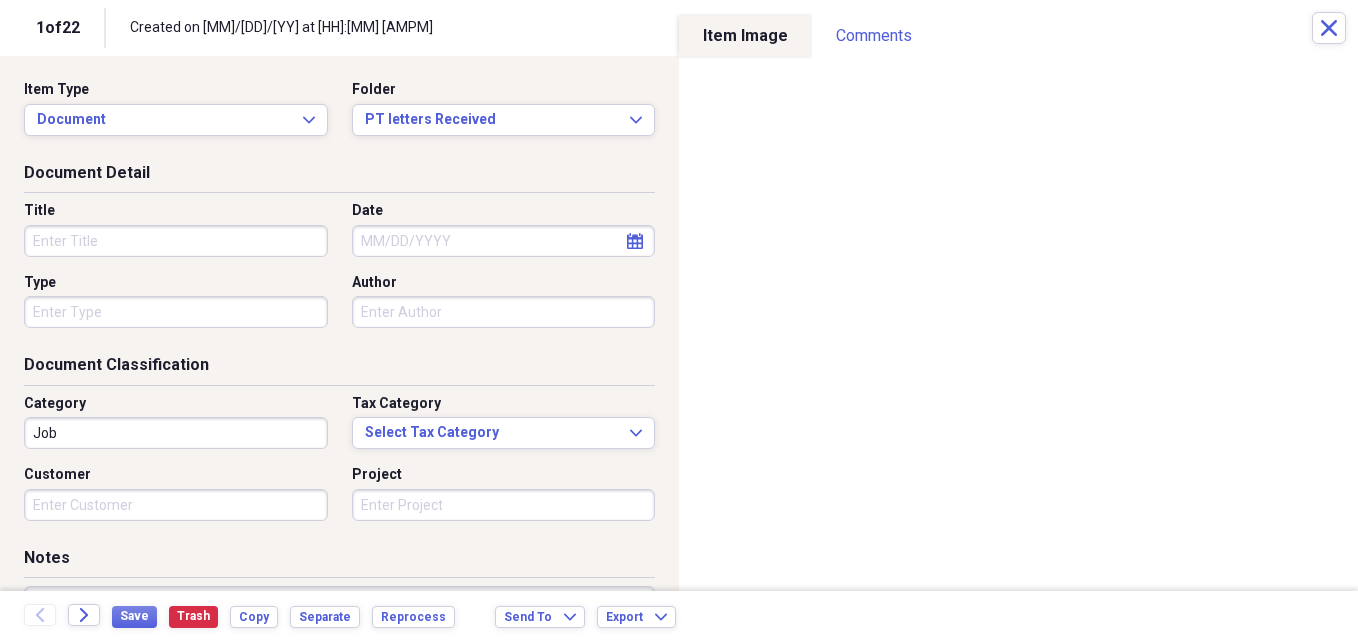 click on "Title" at bounding box center [176, 241] 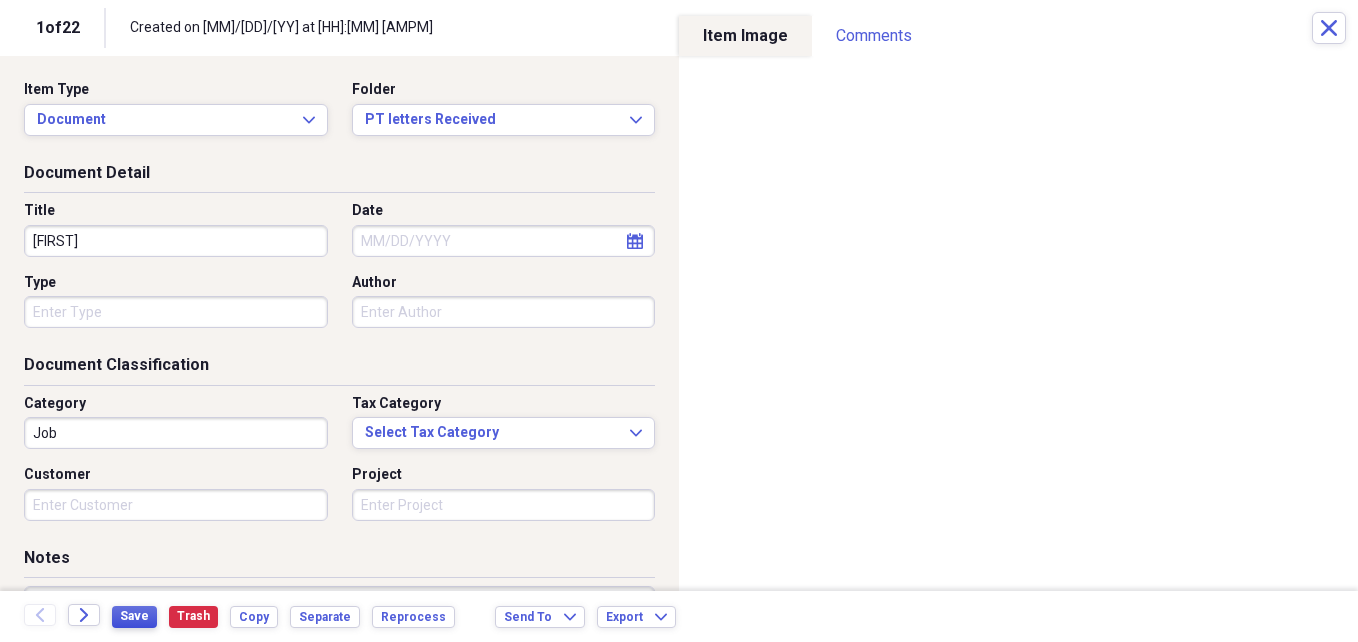 type on "[FIRST]" 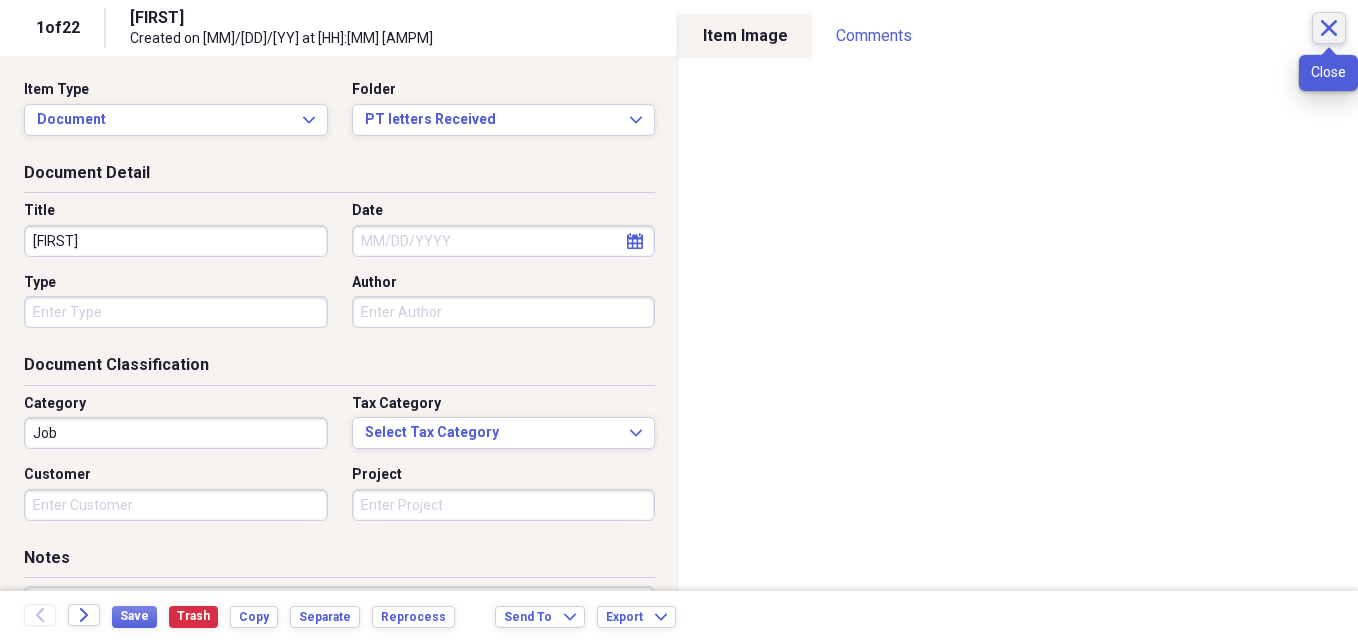 click 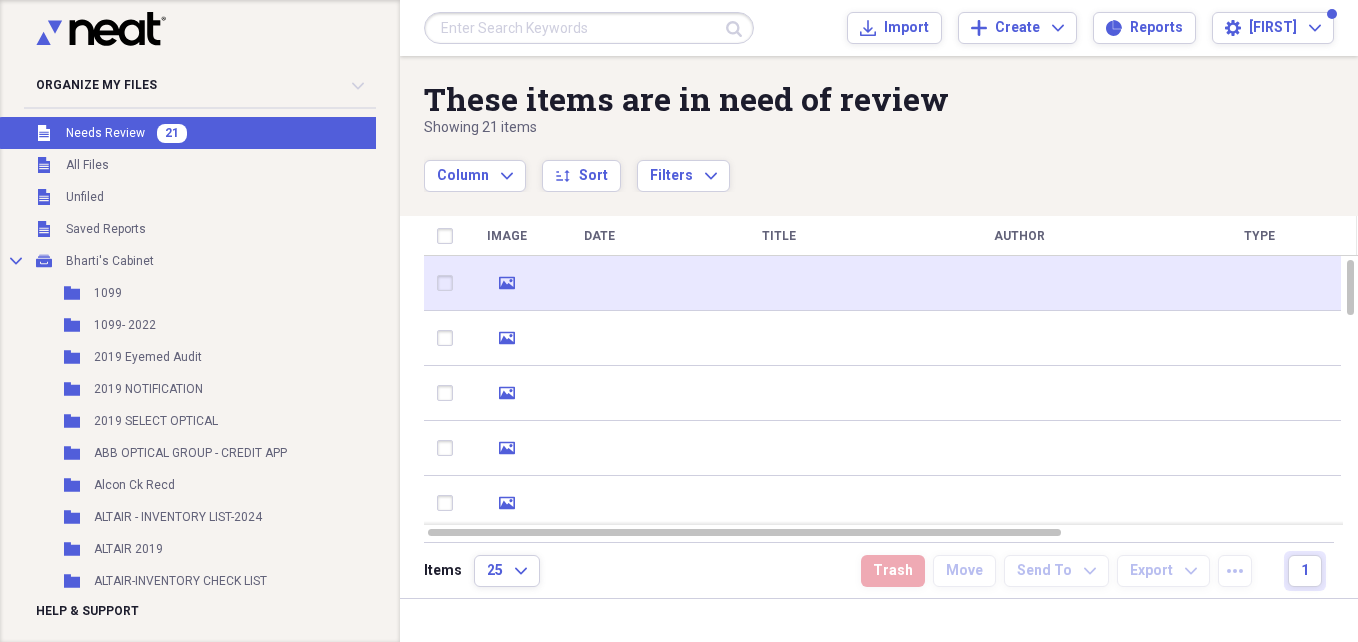 click at bounding box center (1019, 283) 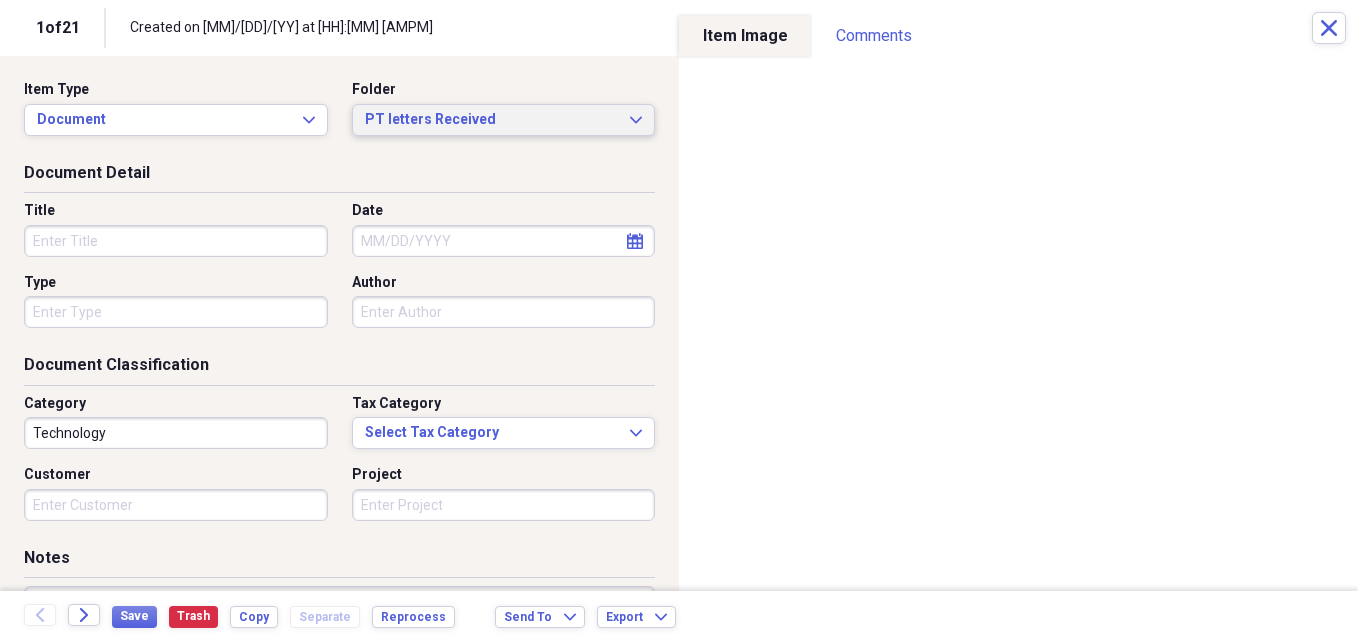 click on "Expand" 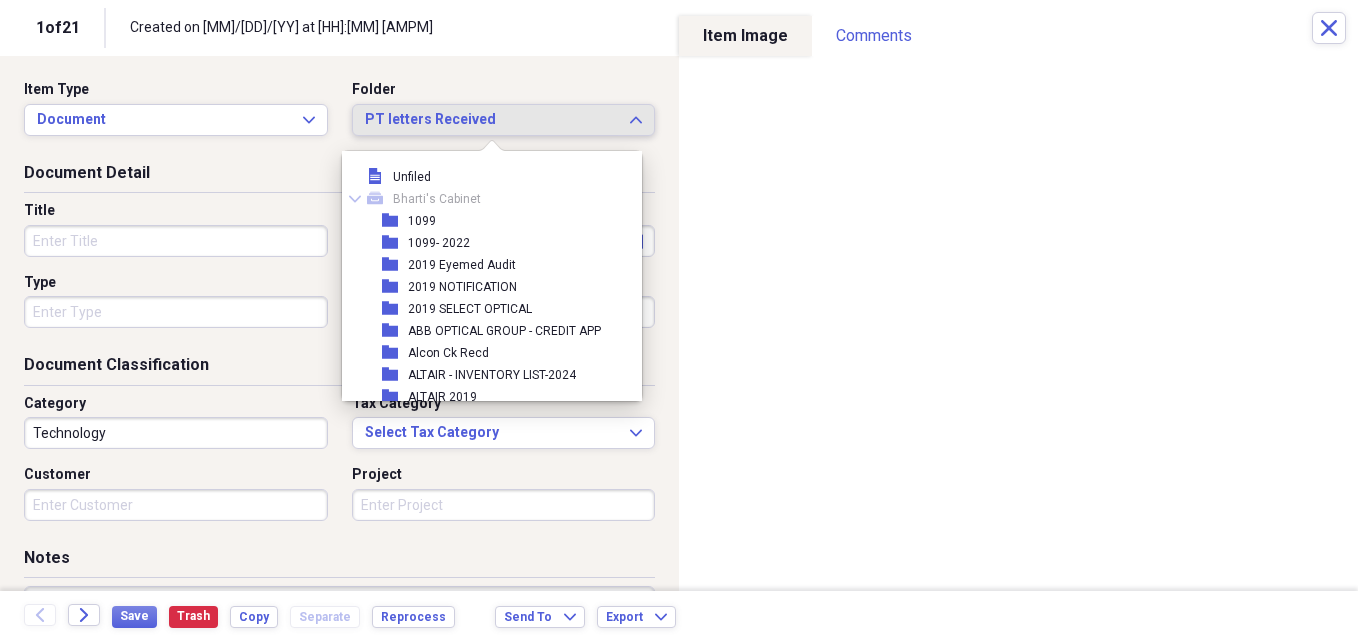 scroll, scrollTop: 6677, scrollLeft: 0, axis: vertical 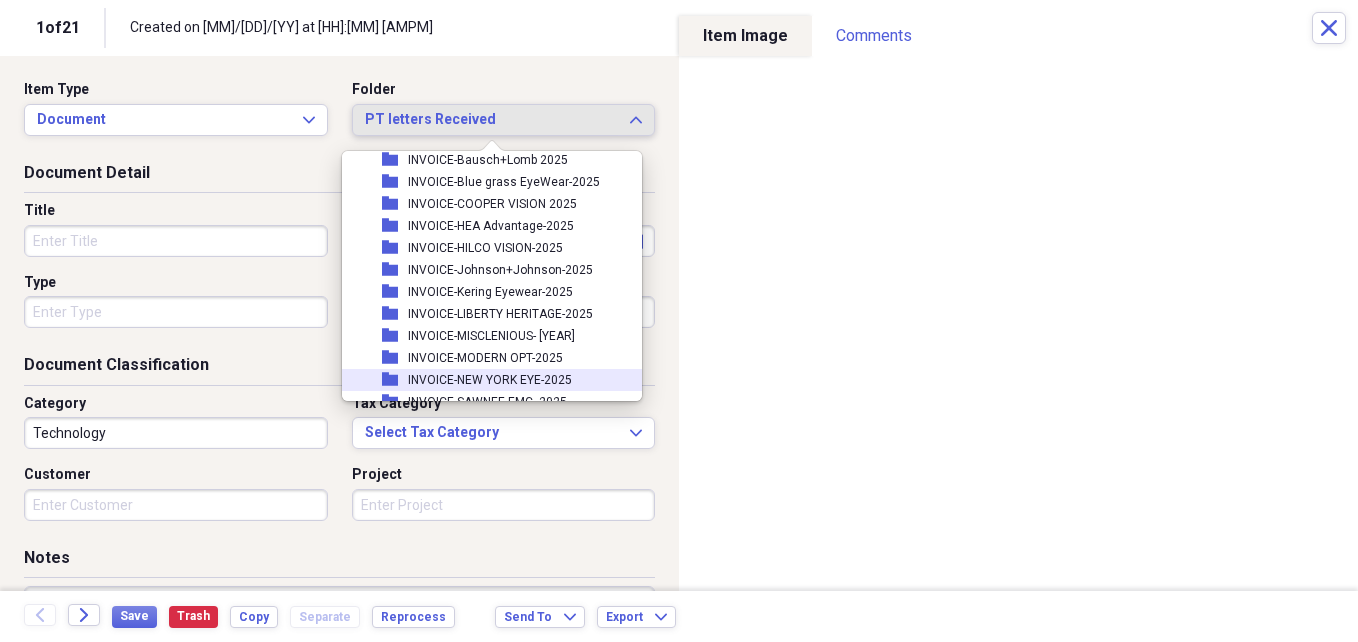 click on "INVOICE-NEW YORK EYE-2025" at bounding box center [490, 380] 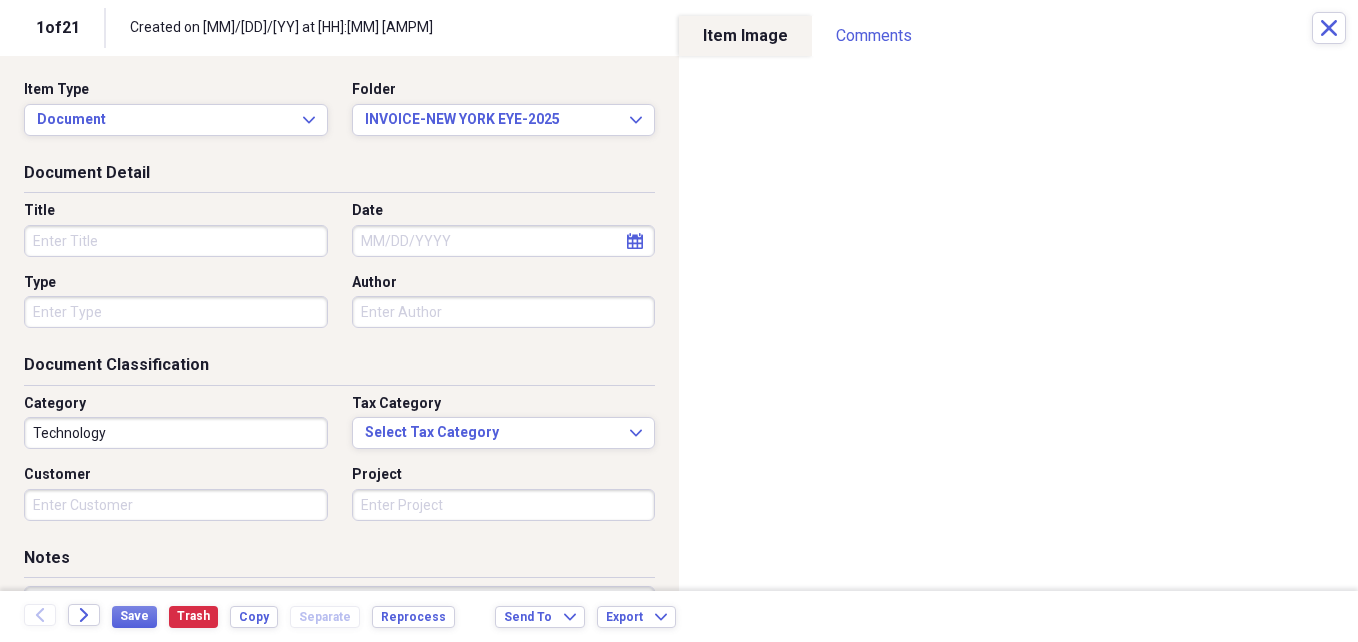 click on "Title" at bounding box center (176, 241) 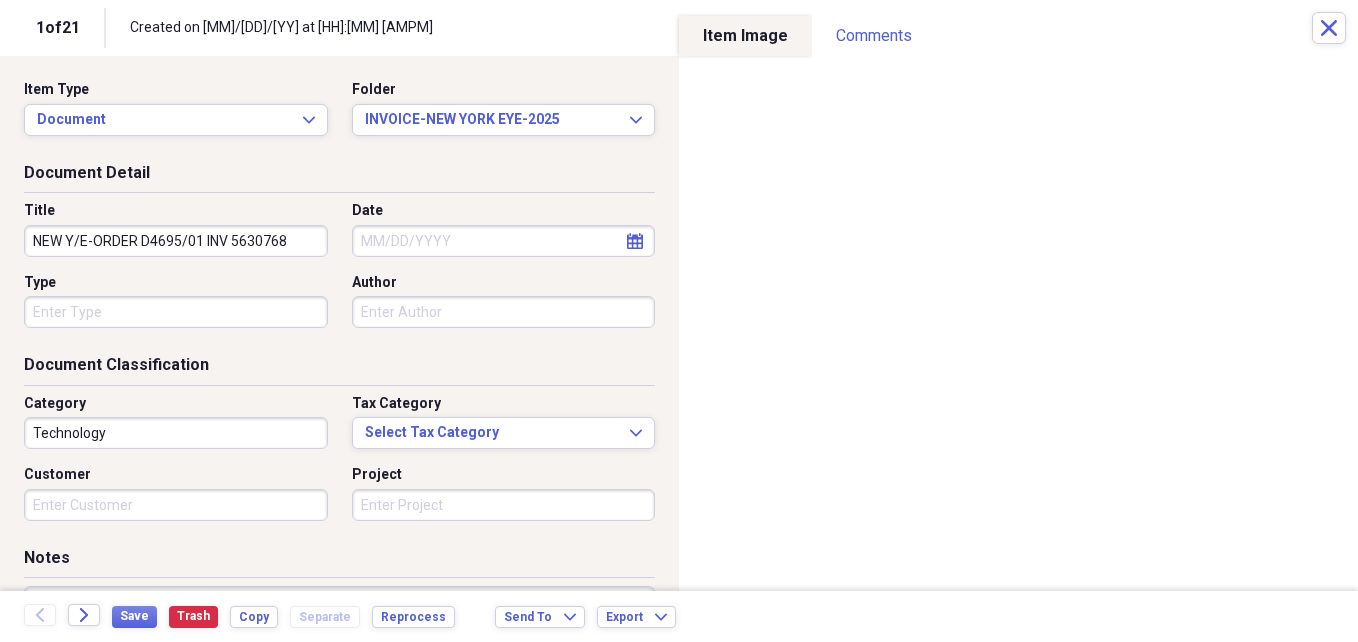 type on "NEW Y/E-ORDER D4695/01 INV 5630768" 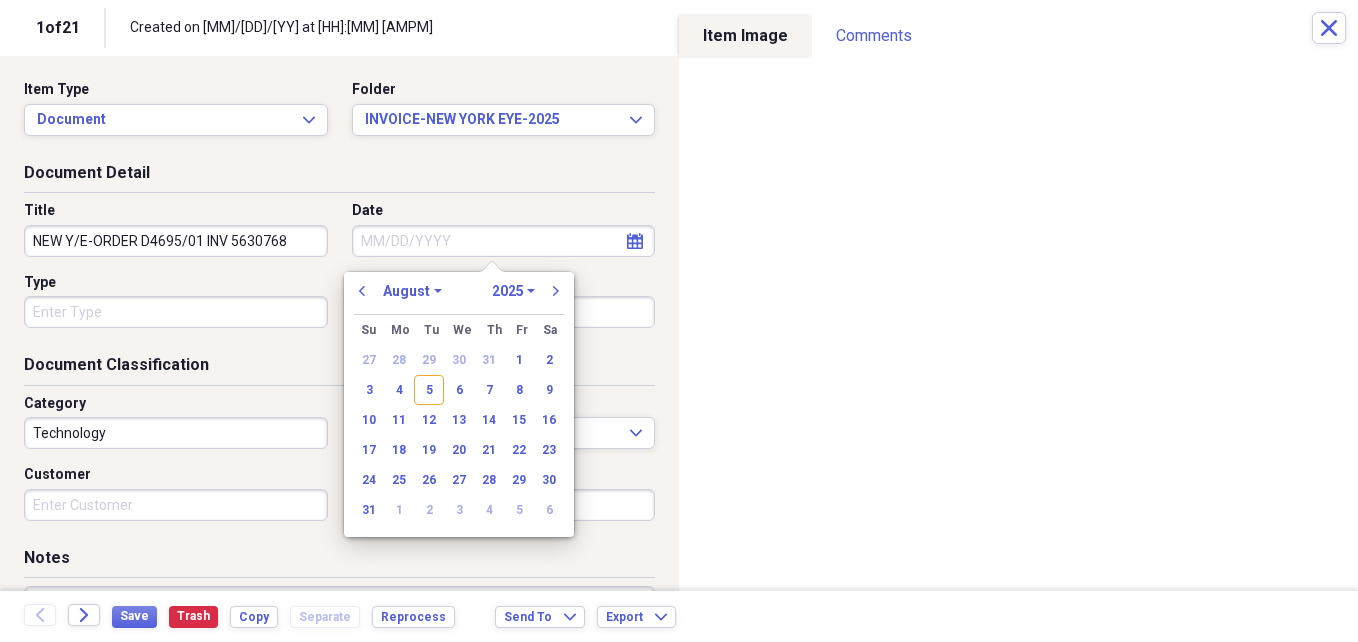 click on "Date" at bounding box center (504, 241) 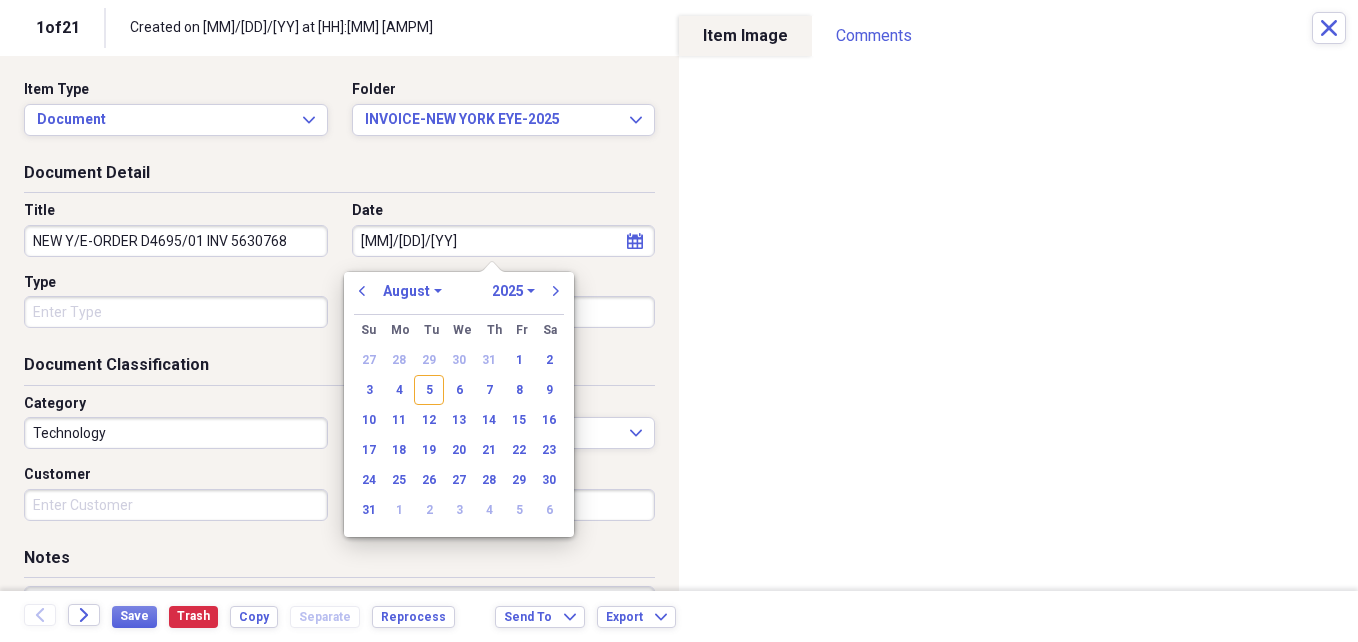 type on "[DATE]" 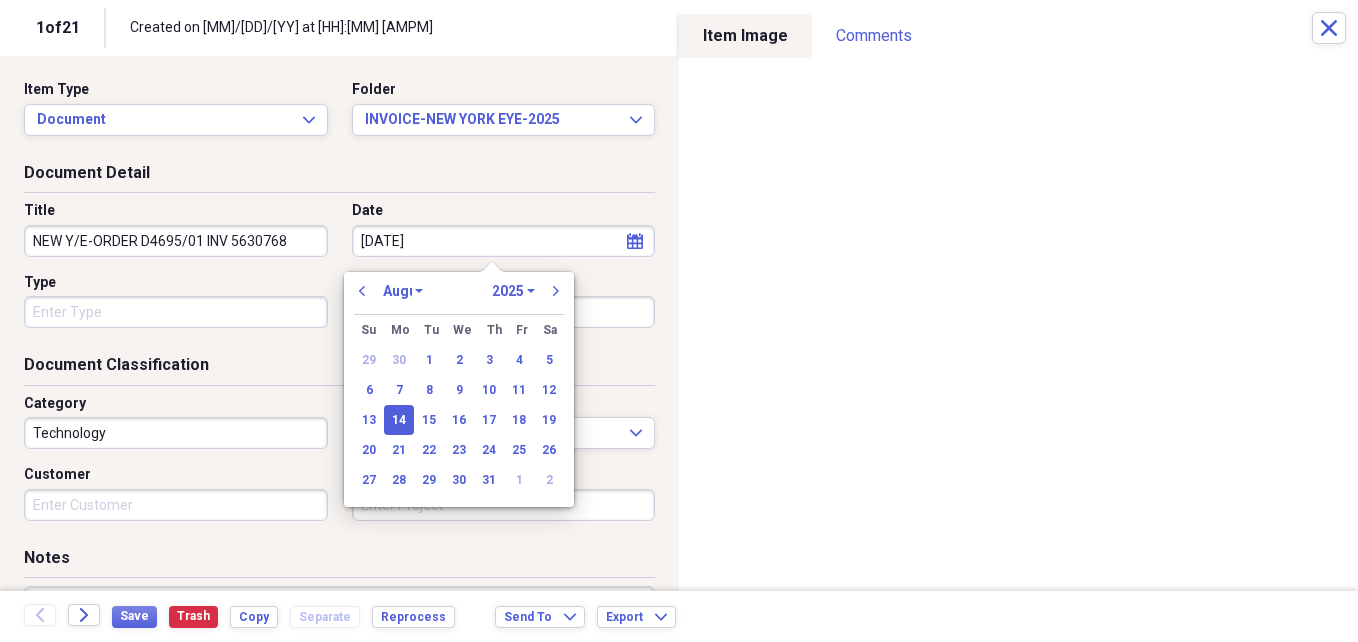 select on "6" 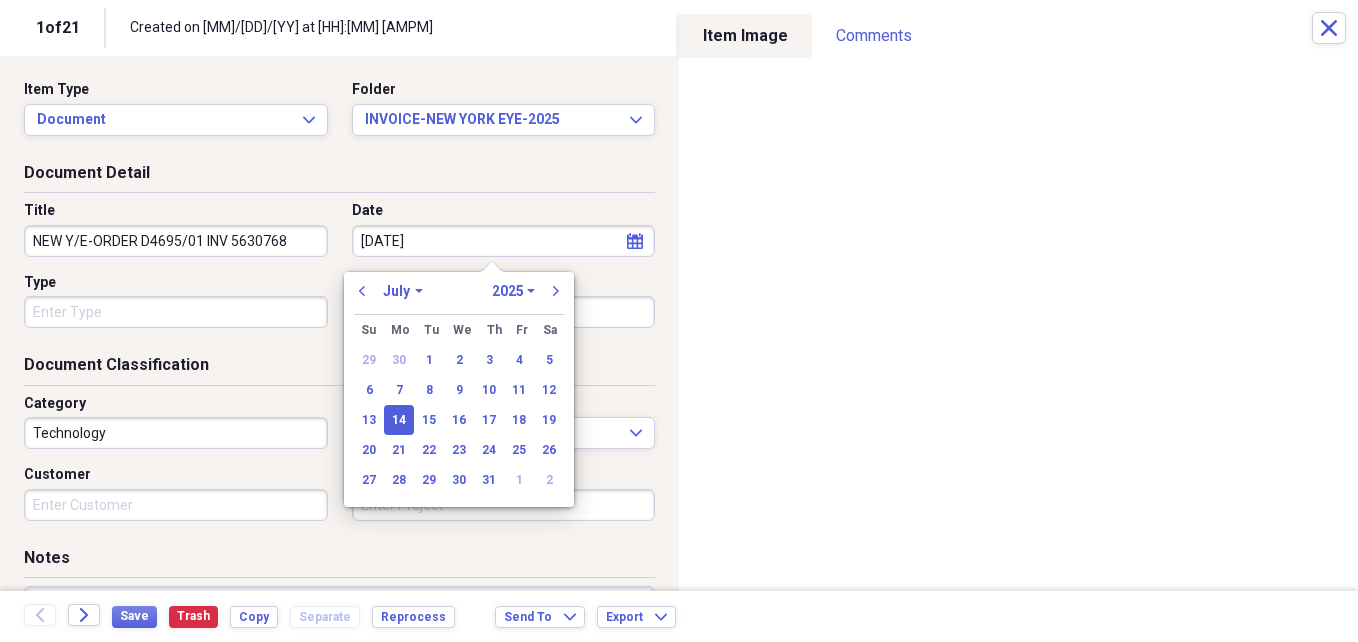type on "[DATE]" 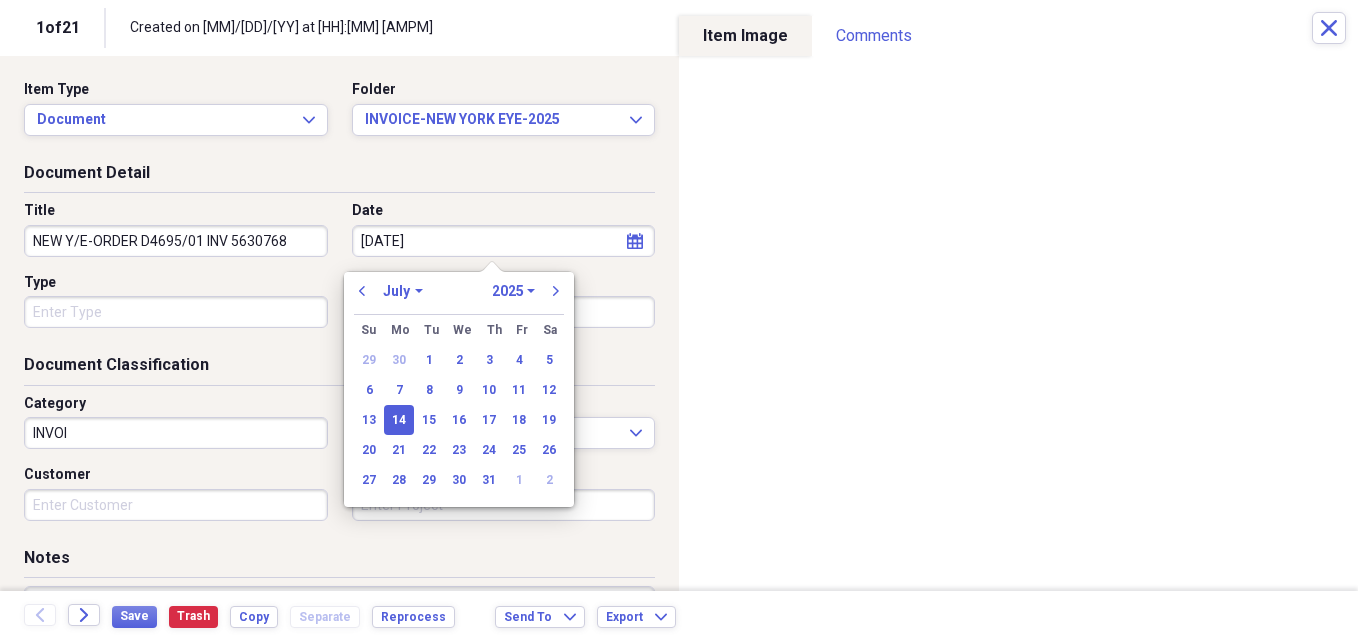 type on "INVOIC" 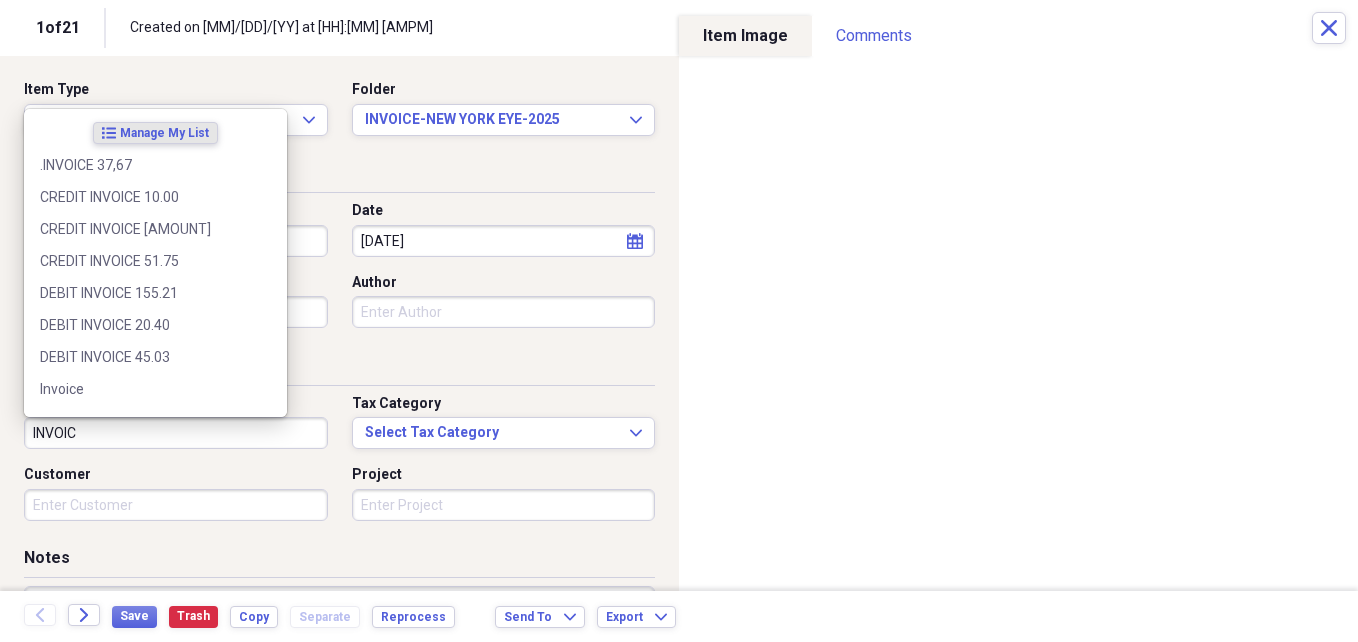 type on "07/14/2025" 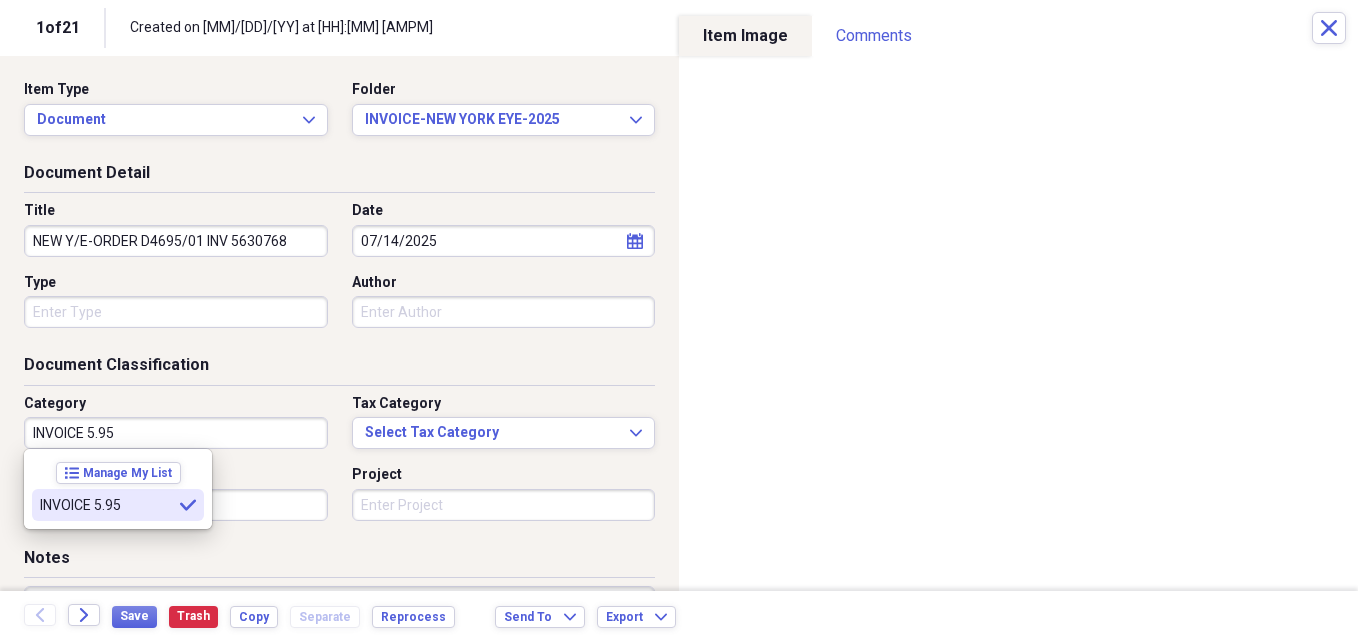 type on "INVOICE 5.95" 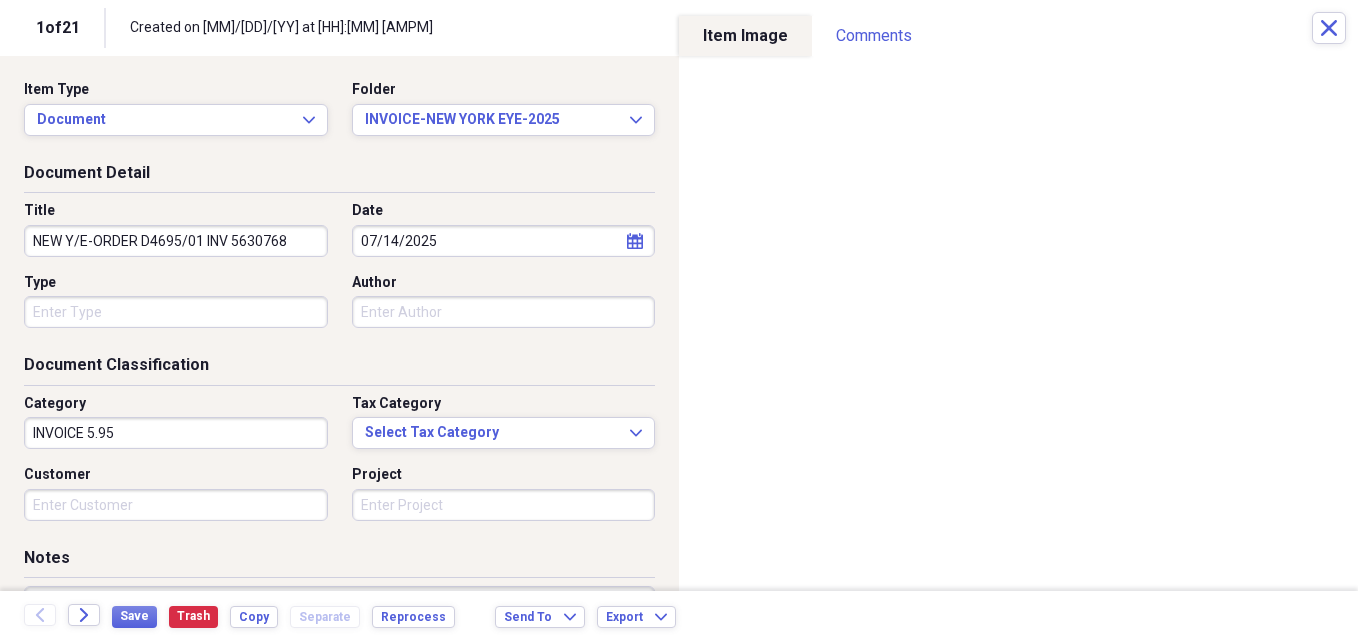 click on "Customer" at bounding box center [176, 505] 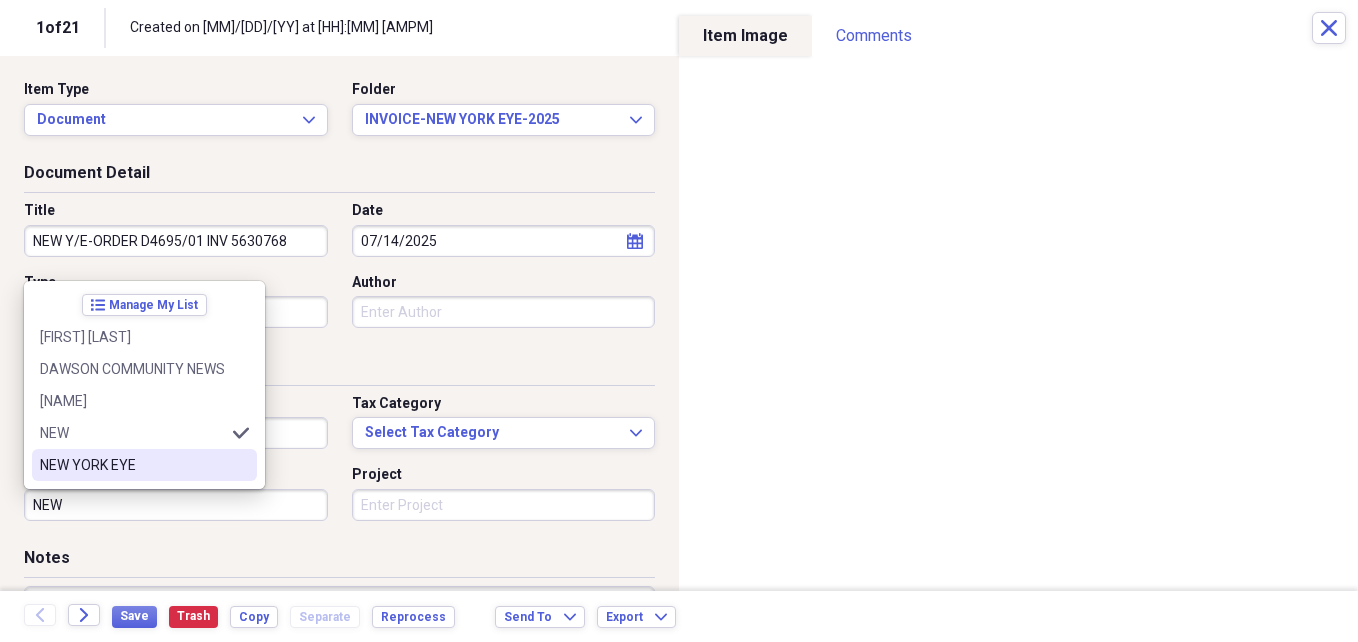 click on "NEW YORK EYE" at bounding box center (132, 465) 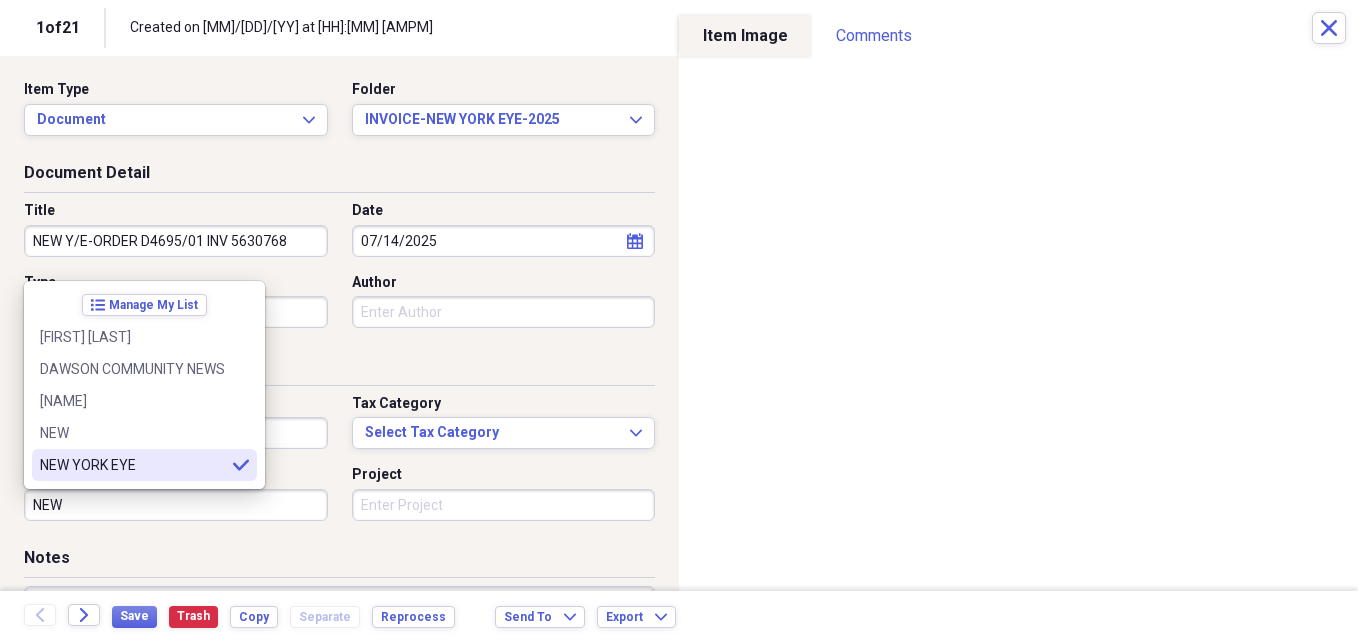 type on "NEW YORK EYE" 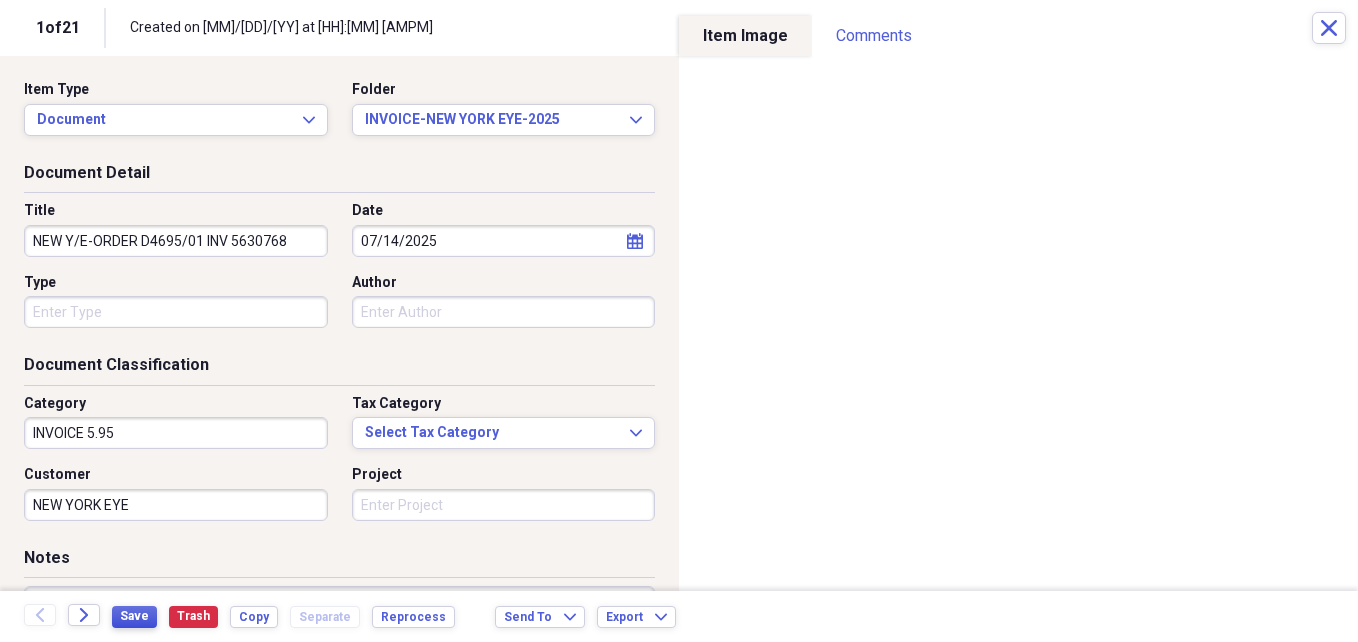 click on "Save" at bounding box center [134, 616] 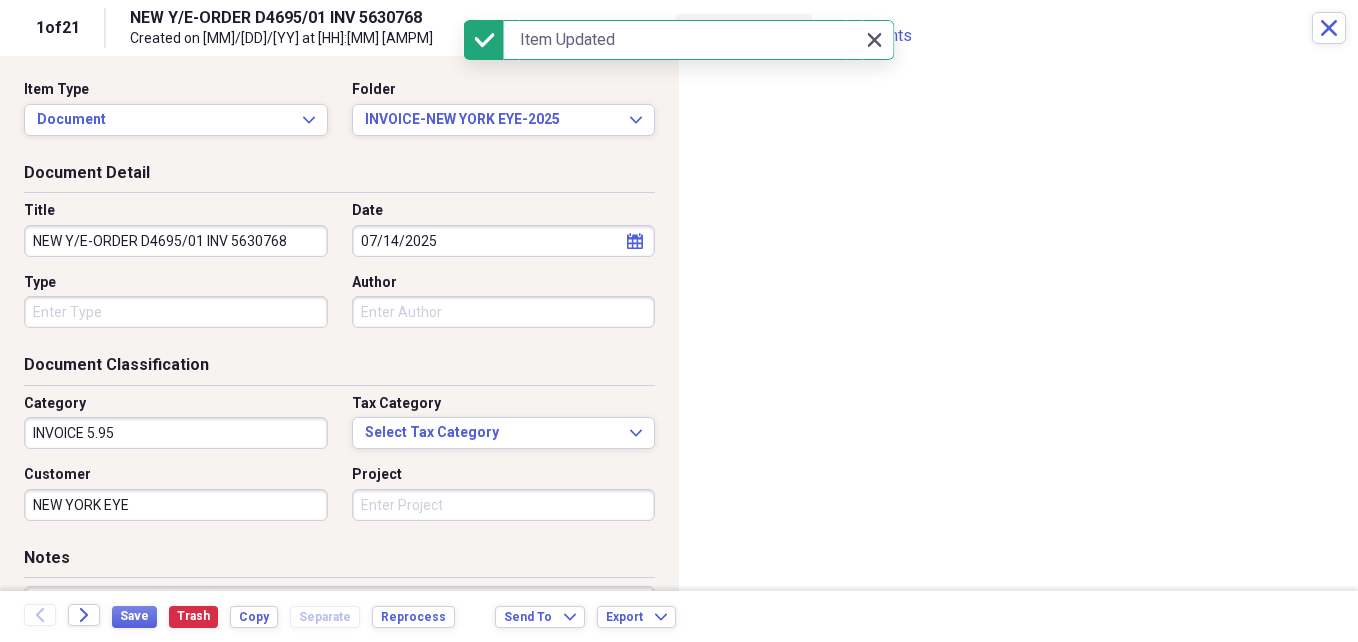 click 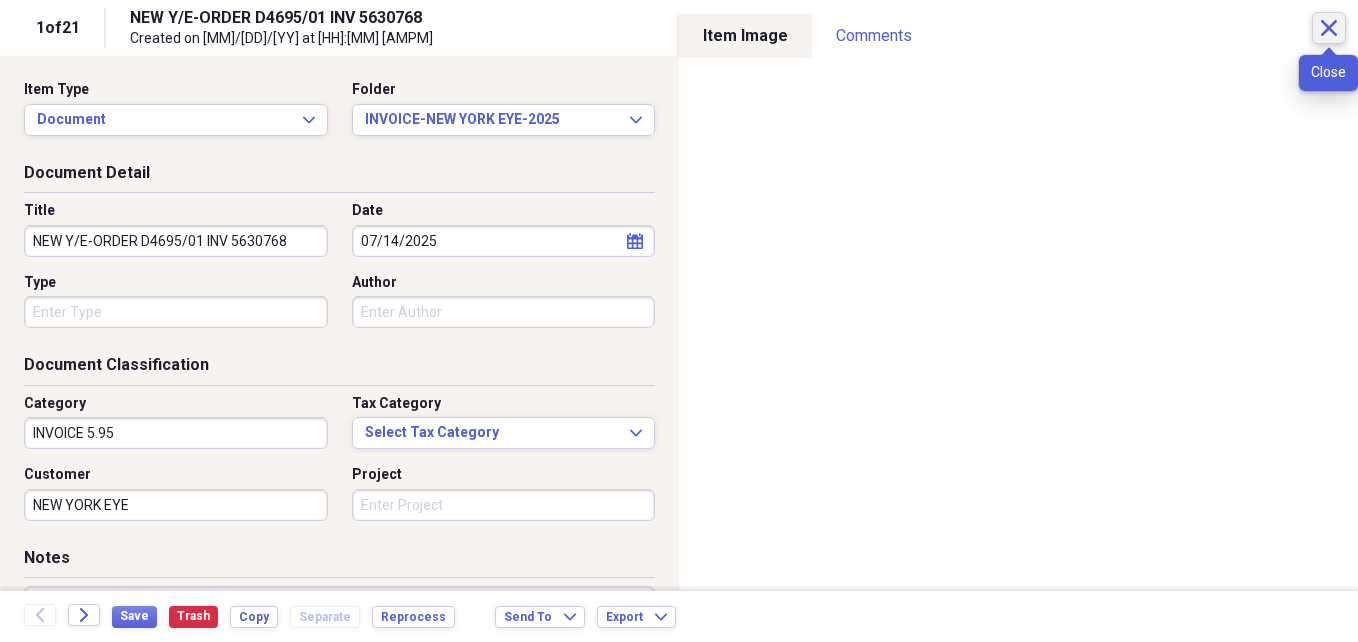 click 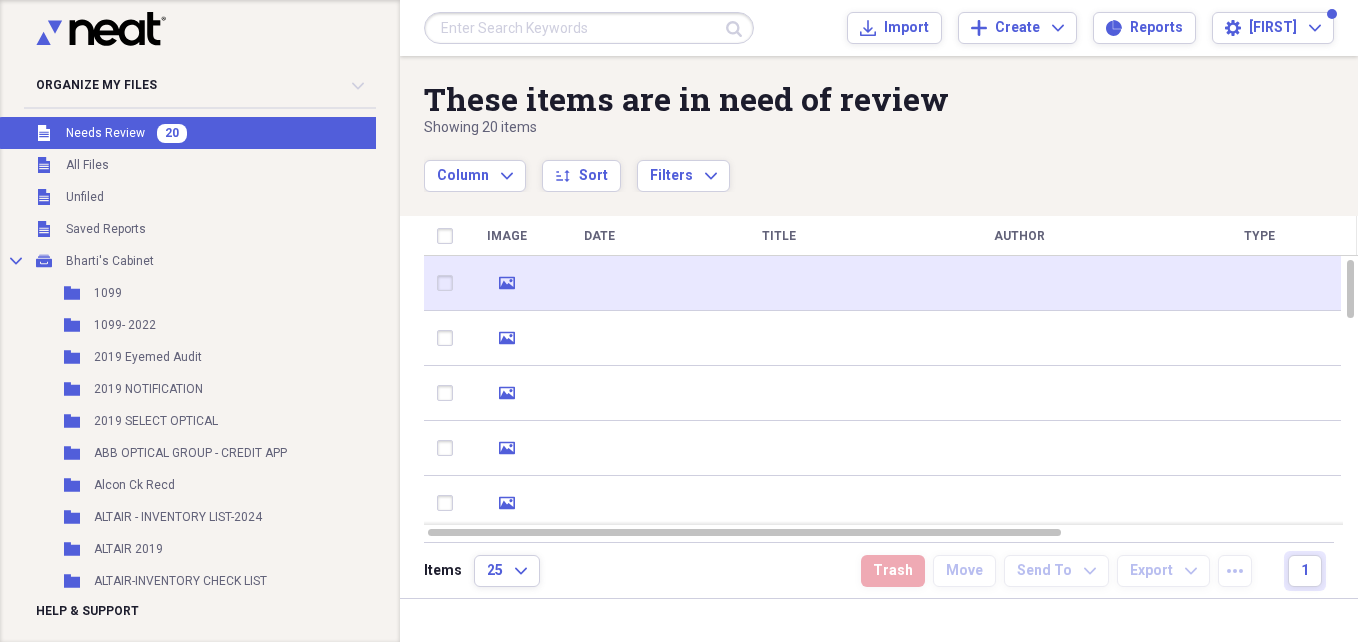 click at bounding box center (1019, 283) 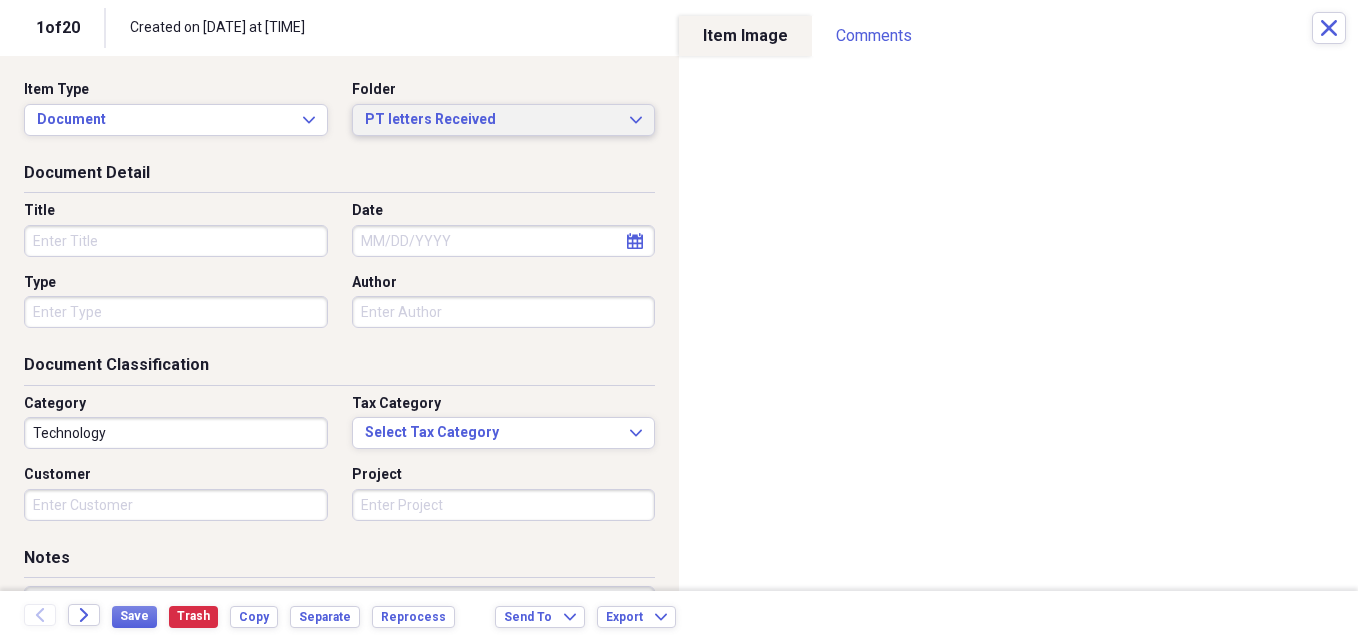 click on "Expand" 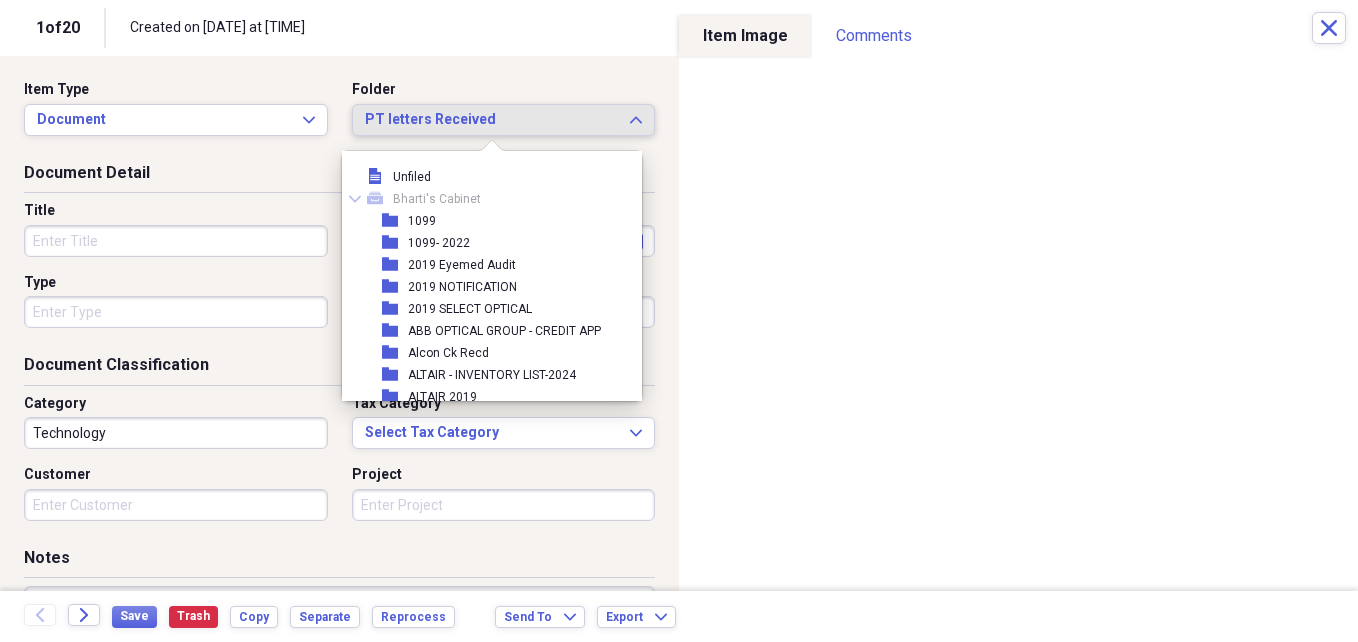 scroll, scrollTop: 6677, scrollLeft: 0, axis: vertical 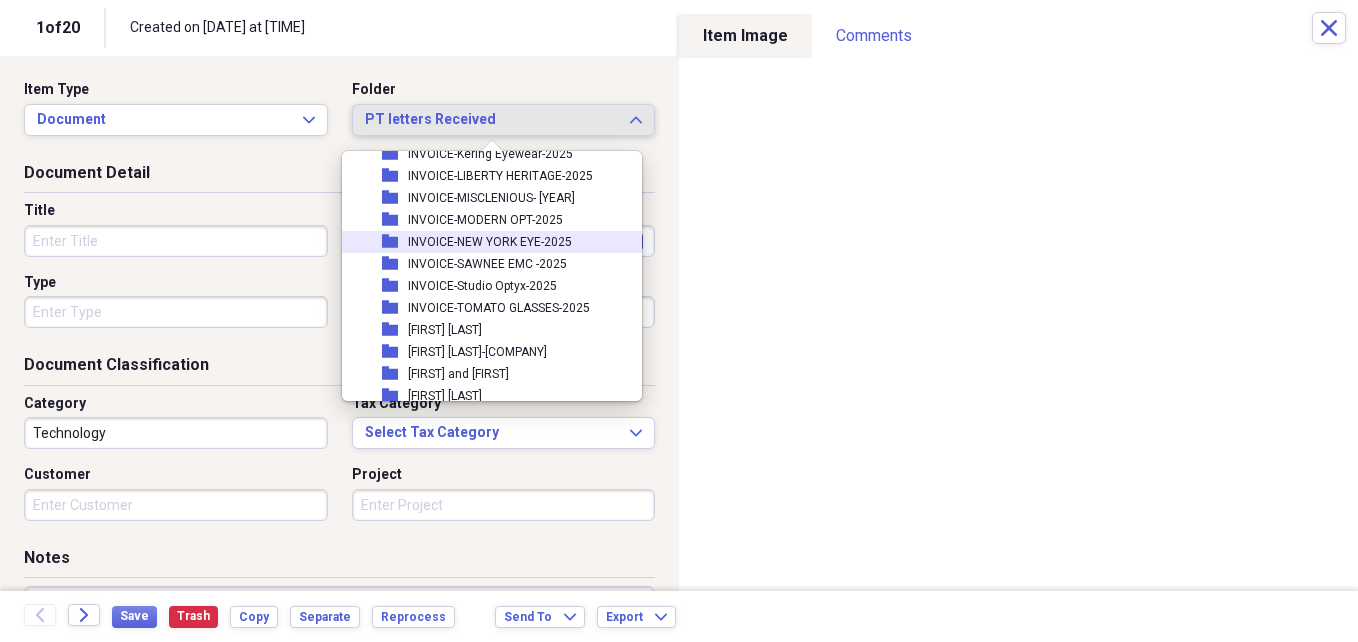 drag, startPoint x: 499, startPoint y: 239, endPoint x: 378, endPoint y: 254, distance: 121.92621 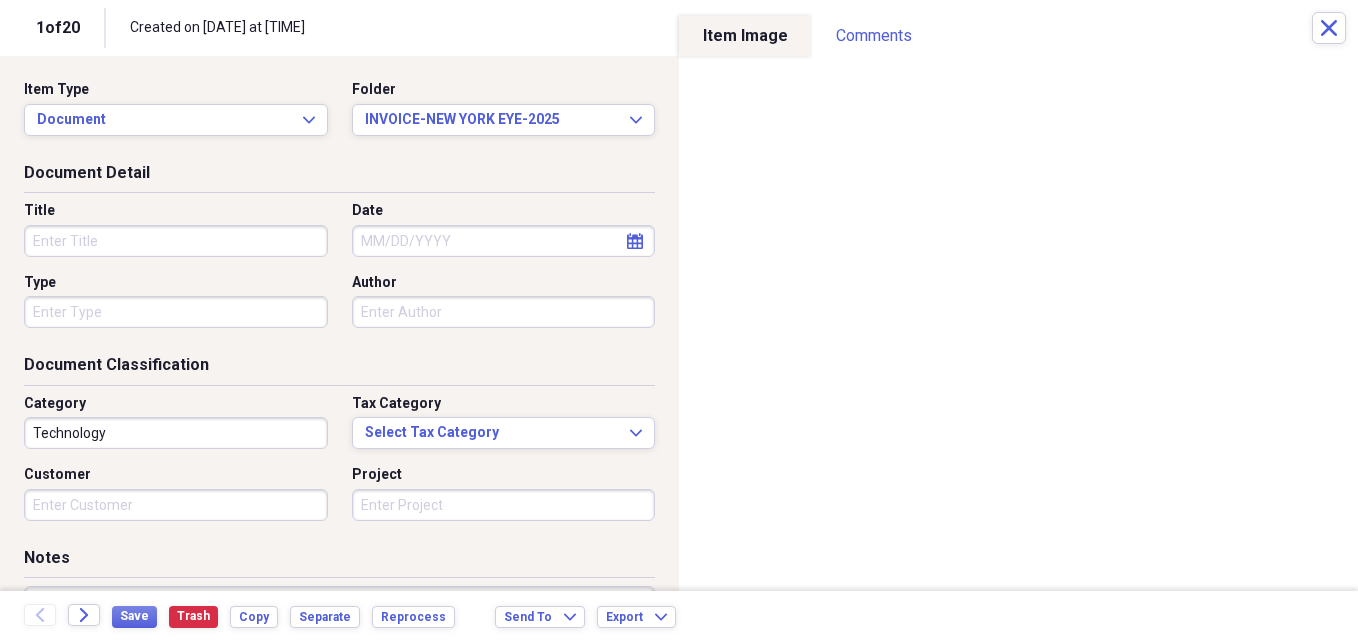 click on "Title" at bounding box center [176, 241] 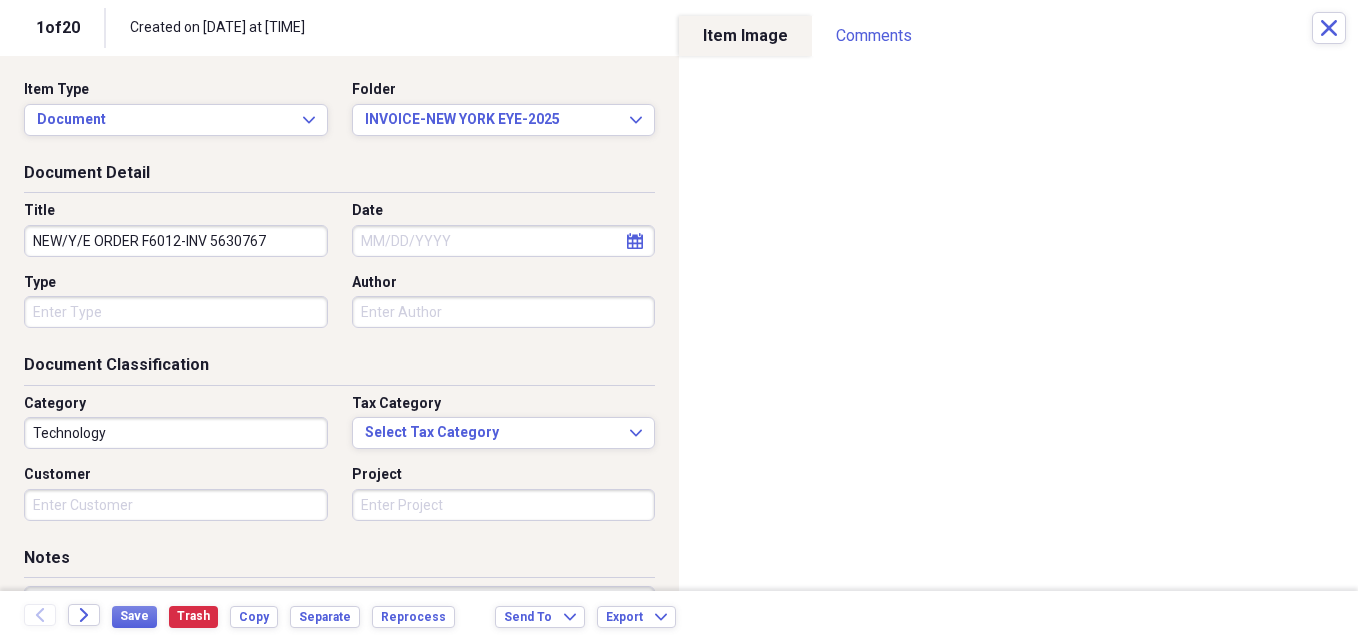 type on "NEW/Y/E ORDER F6012-INV 5630767" 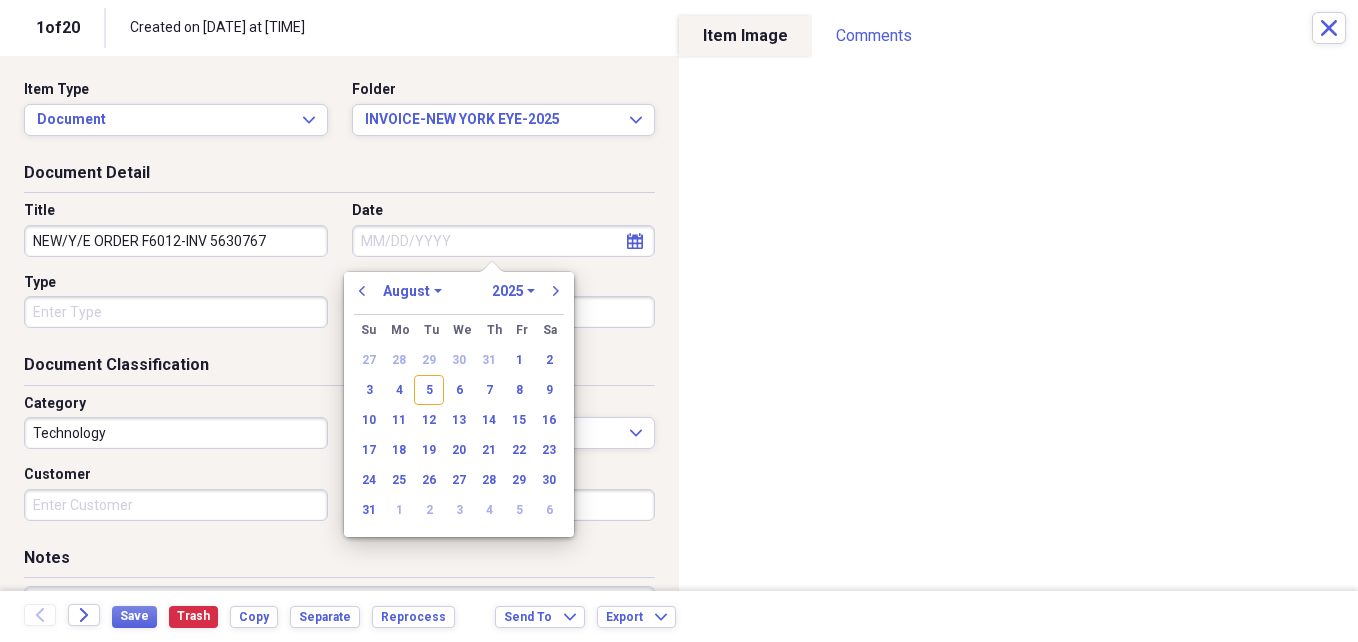 click on "Date" at bounding box center (504, 241) 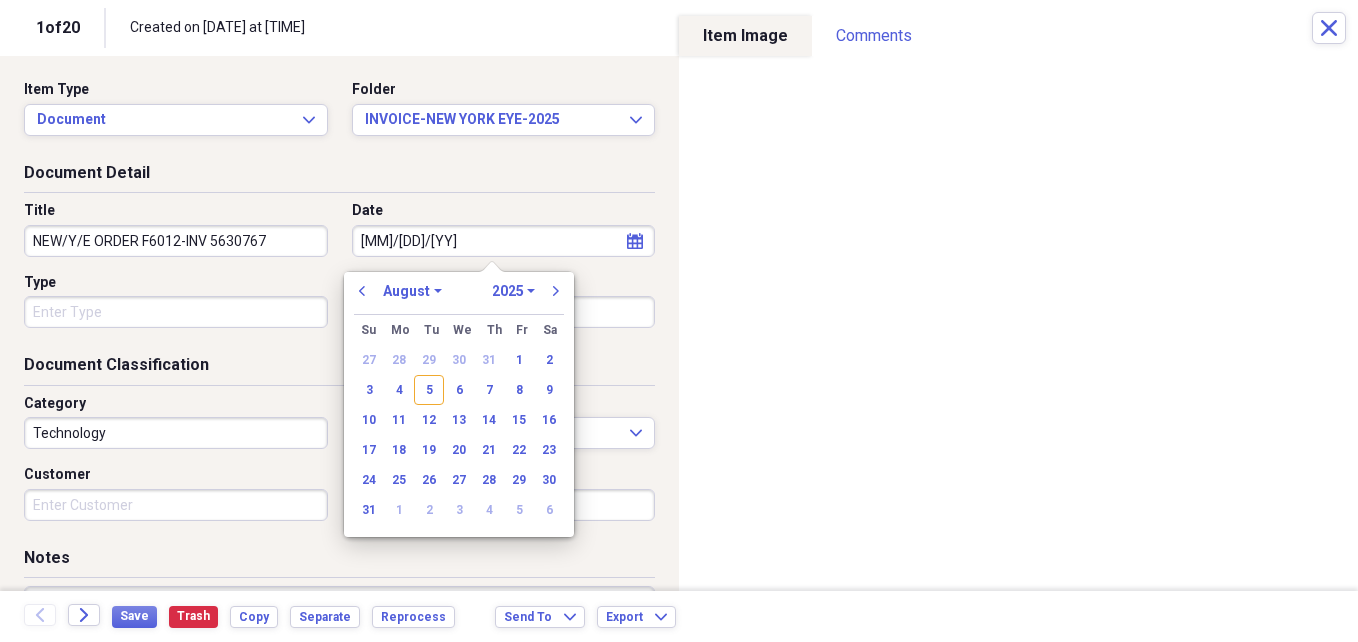 type on "[DATE]" 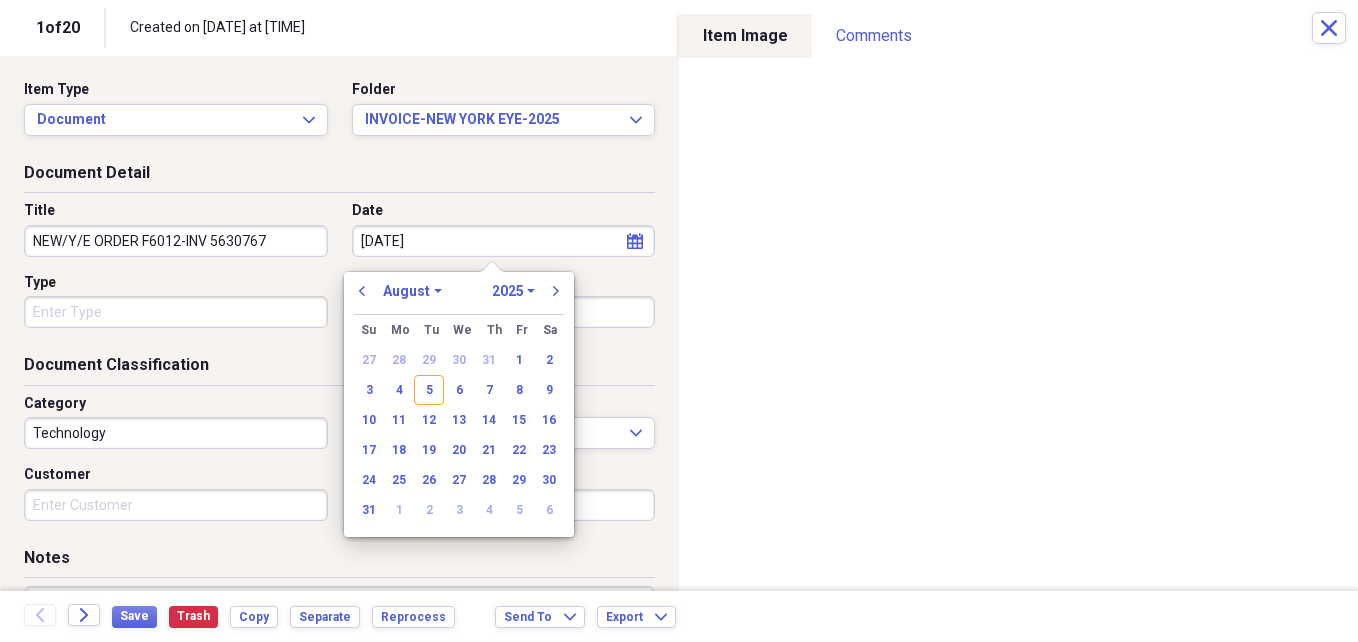 select on "6" 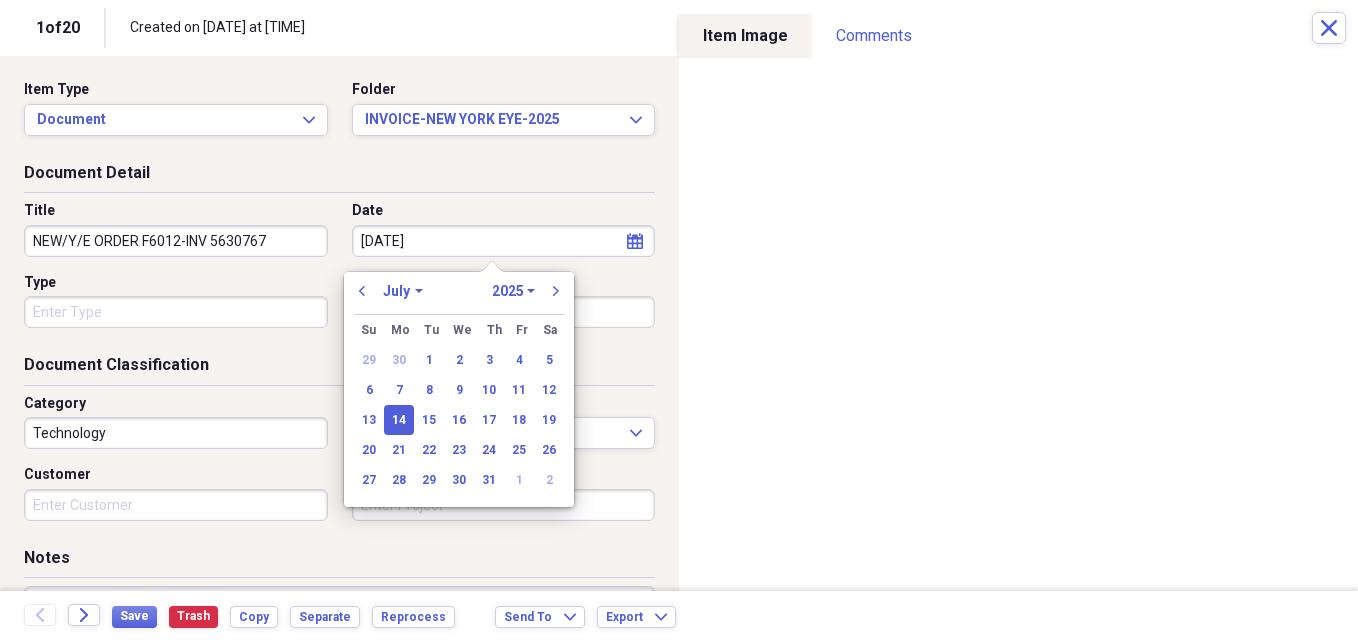 type on "[DATE]" 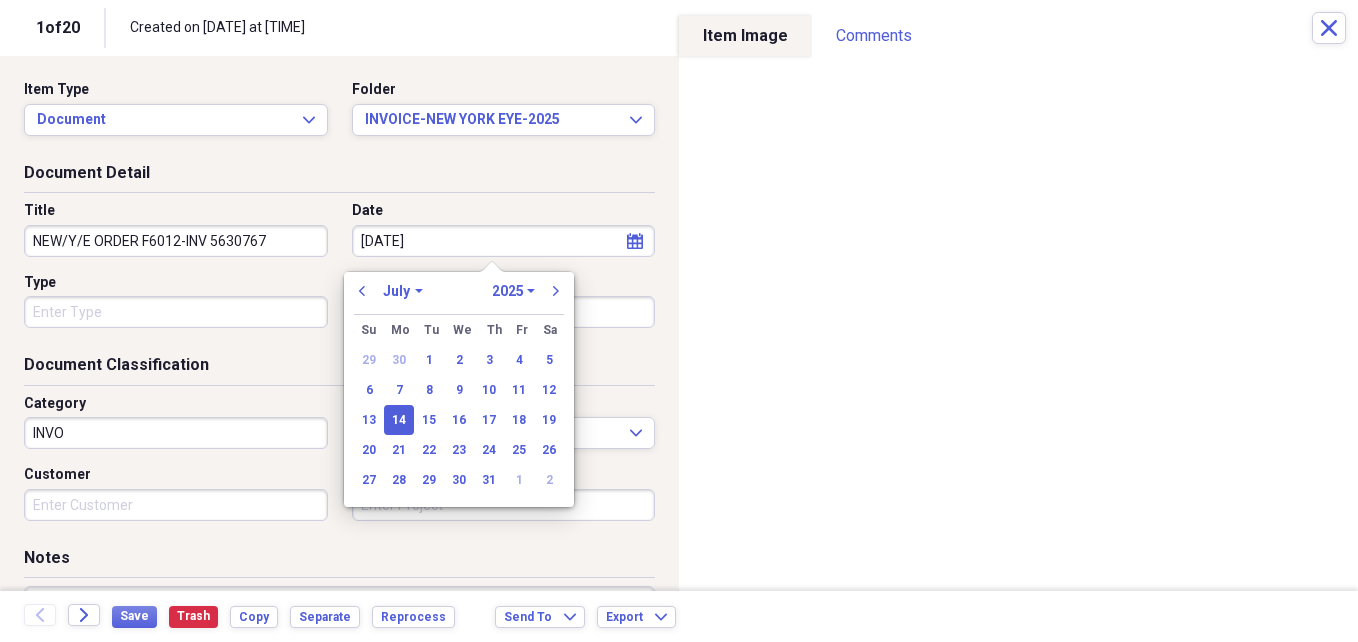 type on "INVOI" 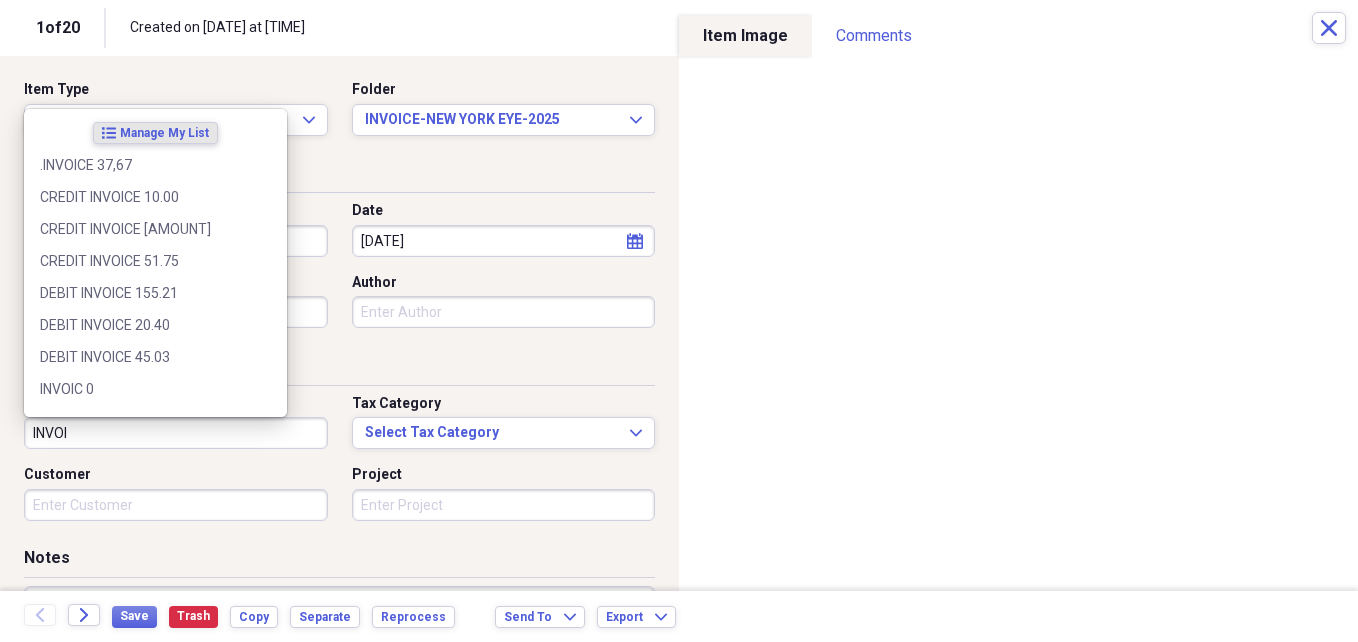 type on "07/14/2025" 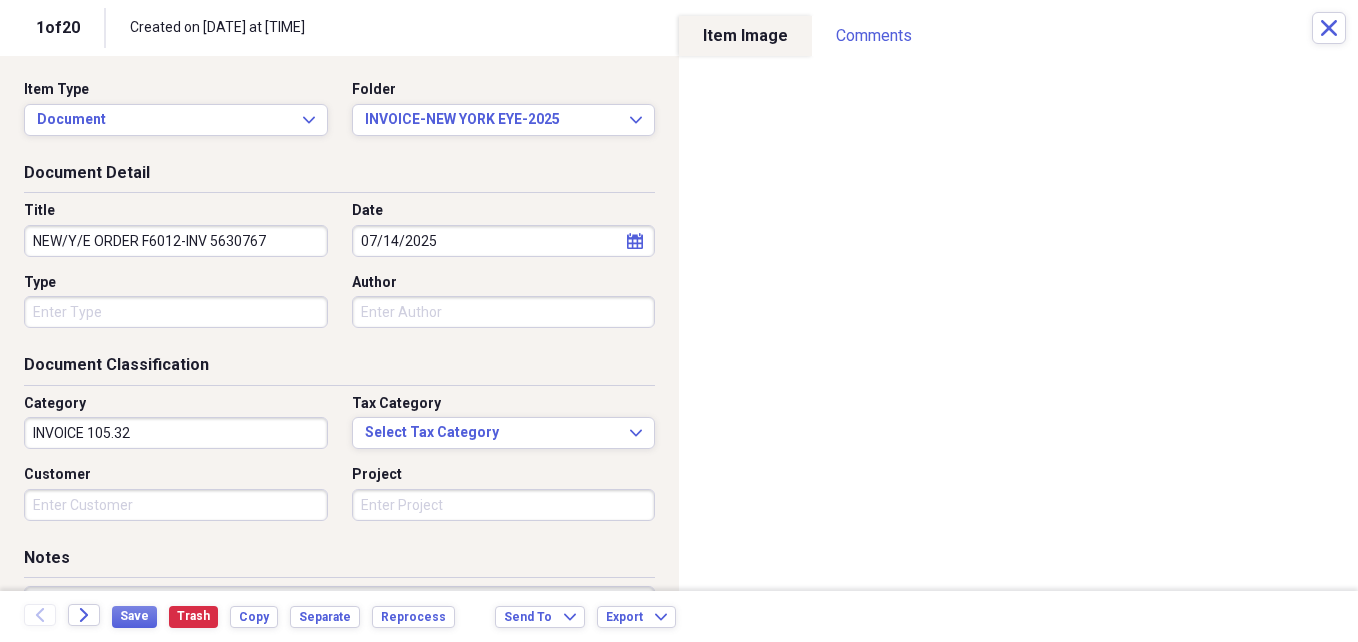 type on "INVOICE 105.32" 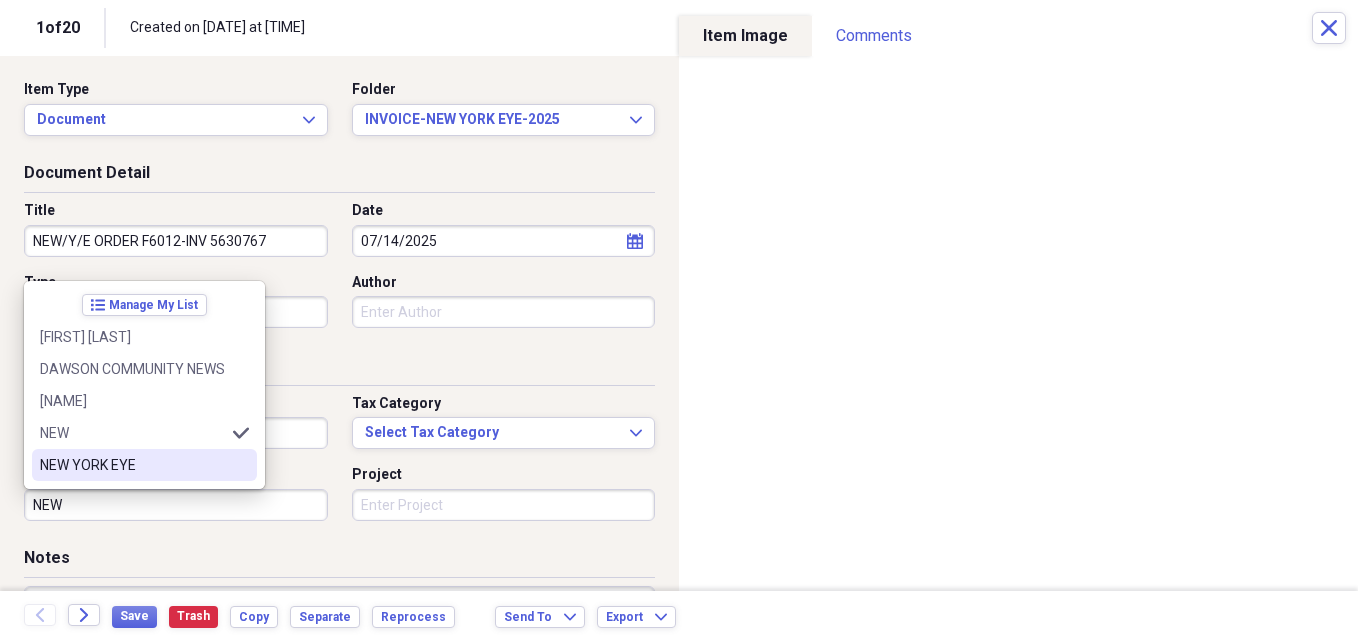 click on "NEW YORK EYE" at bounding box center (132, 465) 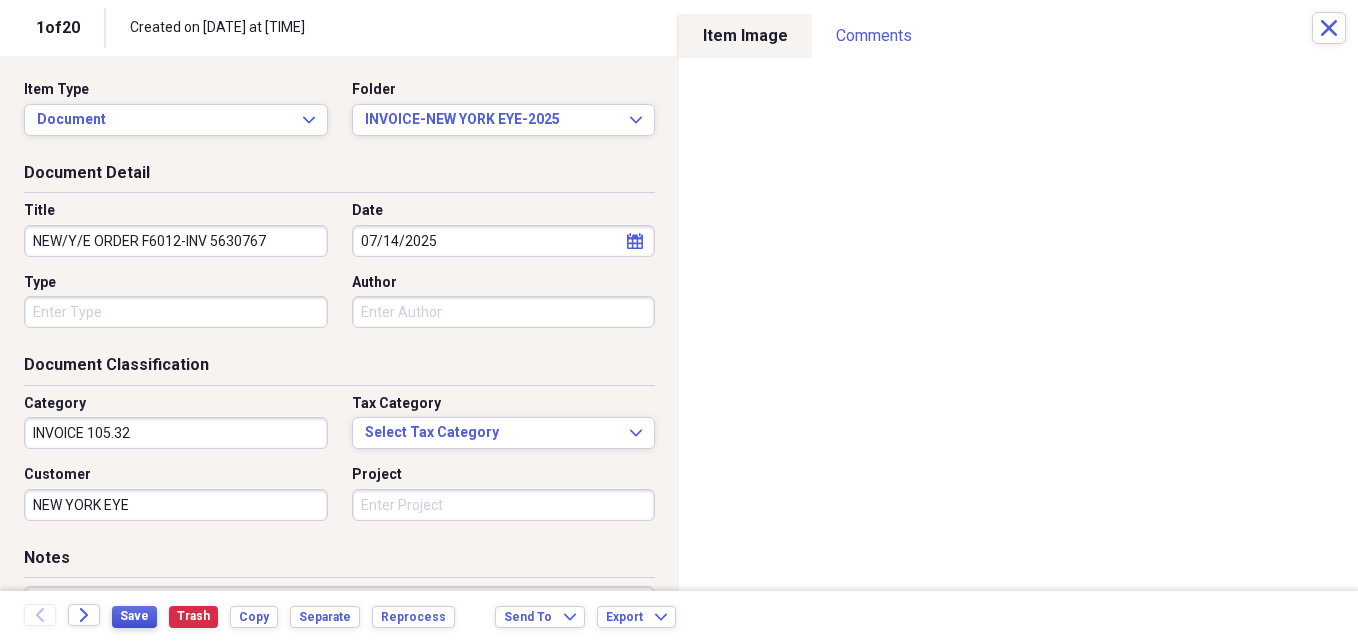 click on "Save" at bounding box center (134, 616) 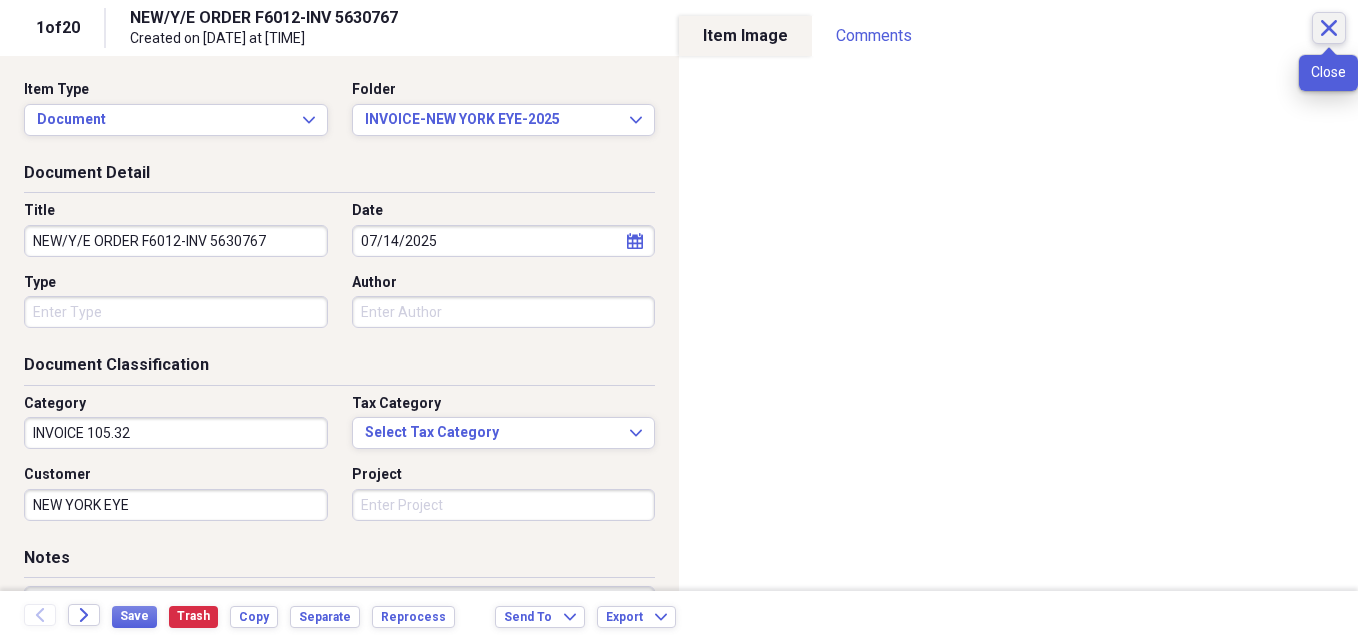 click on "Close" at bounding box center (1329, 28) 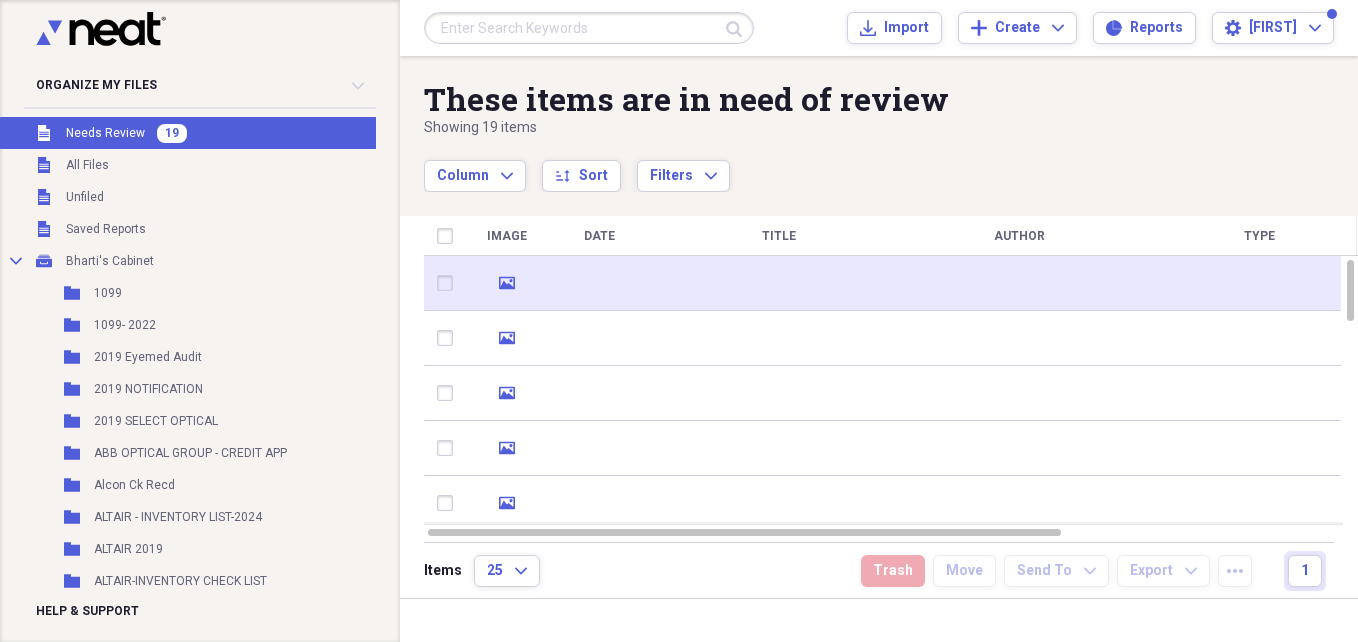 click at bounding box center (1019, 283) 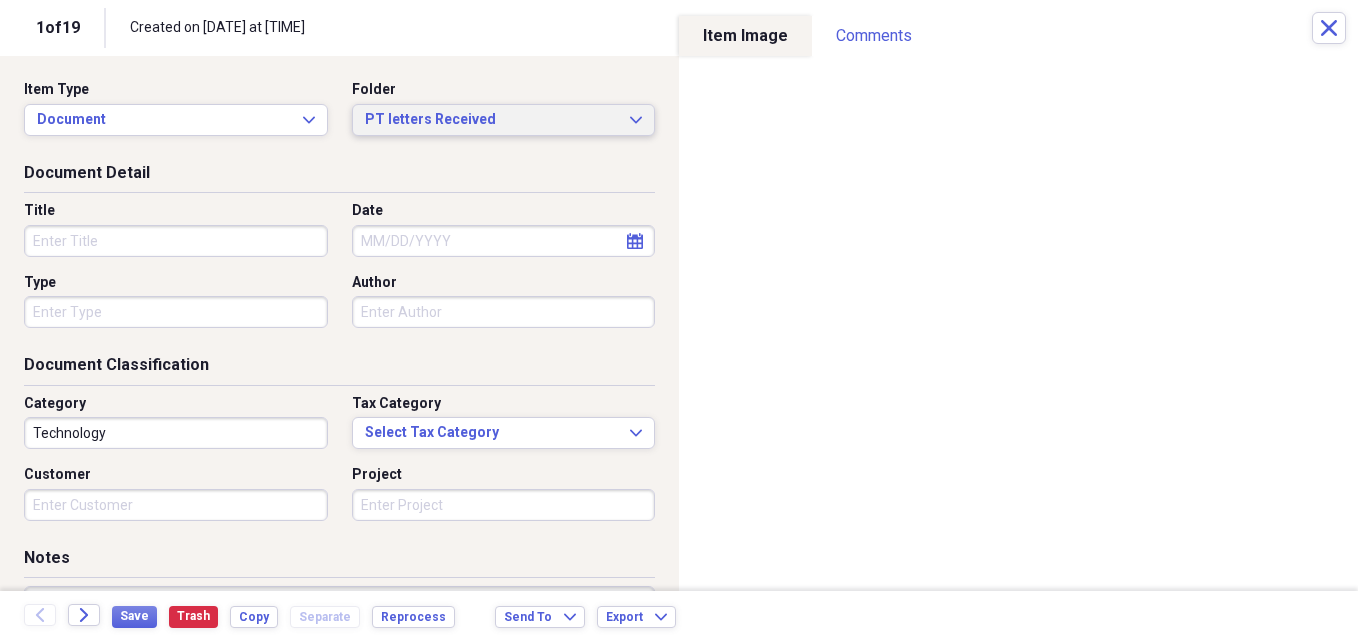 click on "Expand" 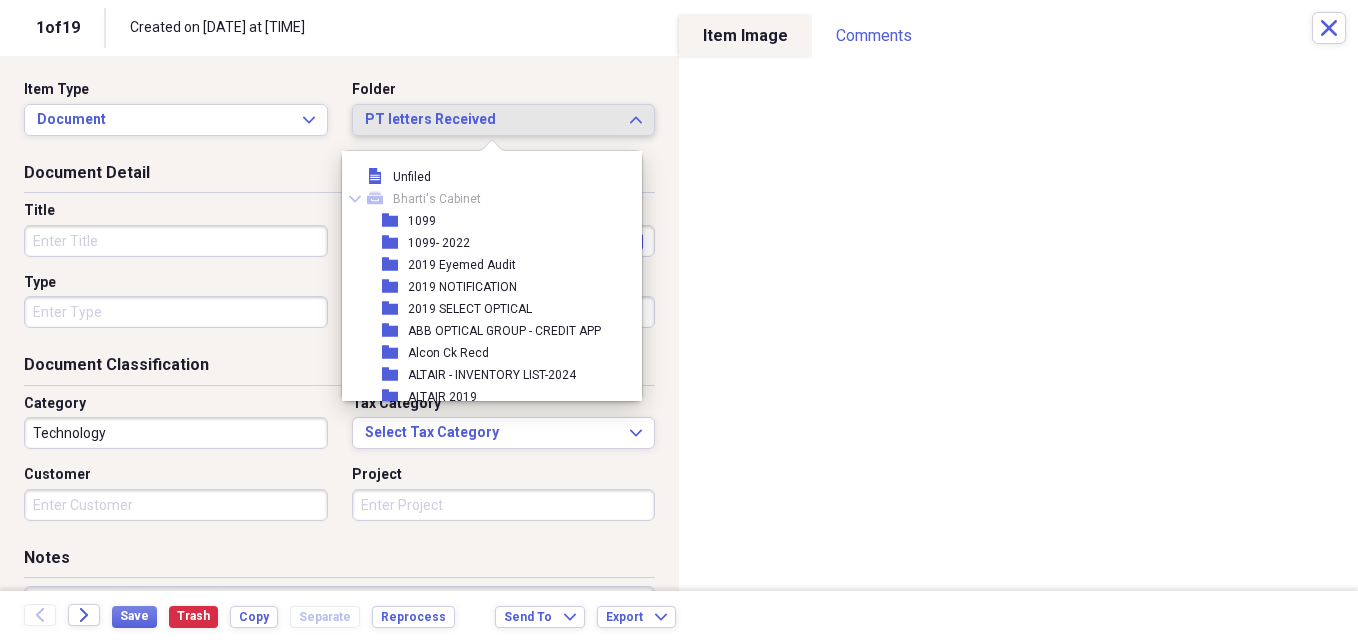scroll, scrollTop: 6677, scrollLeft: 0, axis: vertical 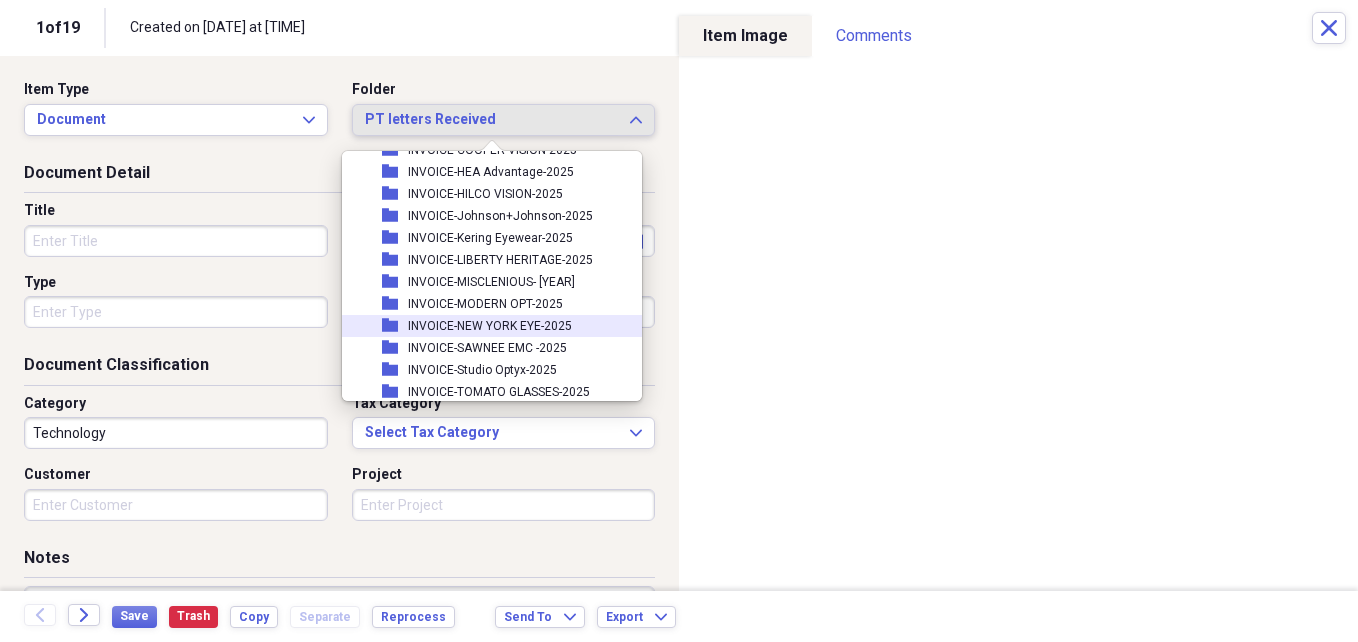 click on "INVOICE-NEW YORK EYE-2025" at bounding box center [490, 326] 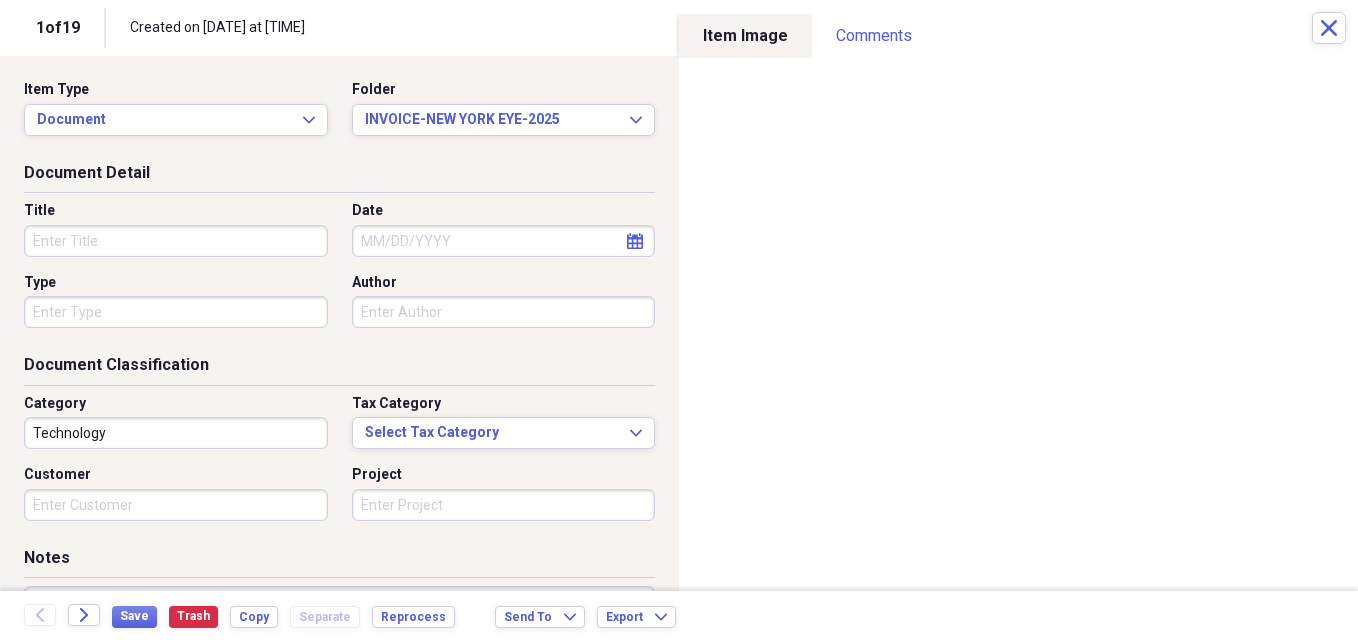 click on "Title" at bounding box center (176, 241) 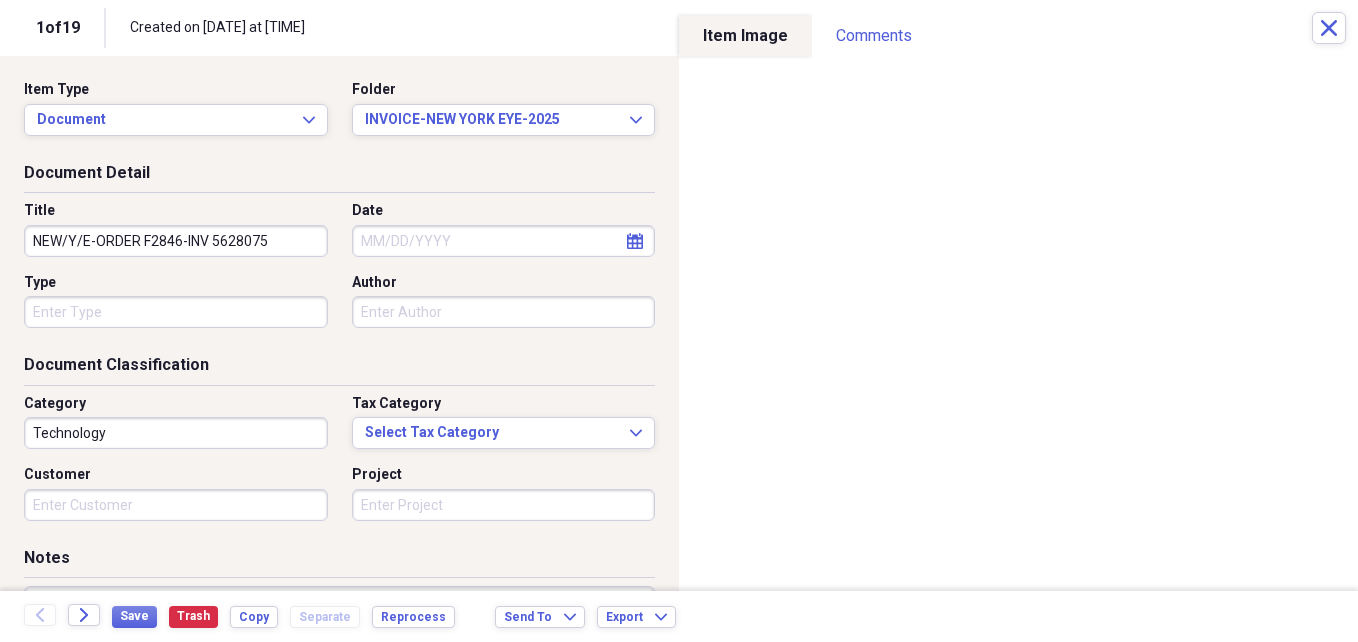 type on "NEW/Y/E-ORDER F2846-INV 5628075" 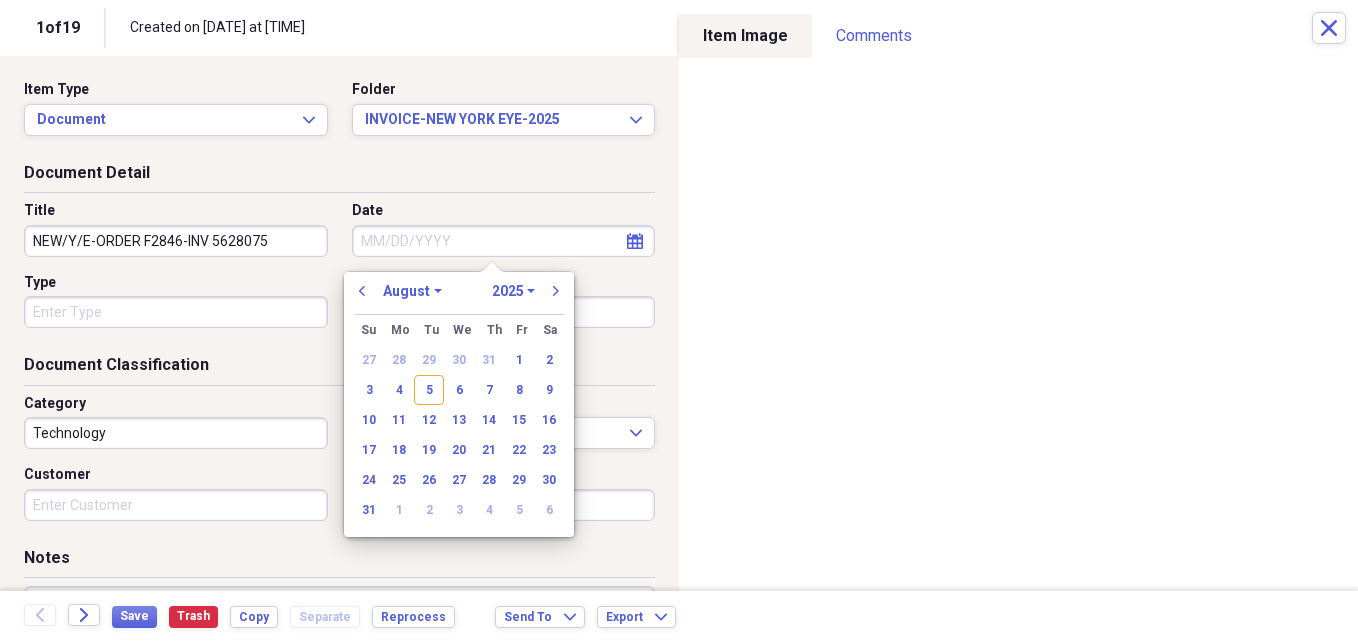 click on "Date" at bounding box center [504, 241] 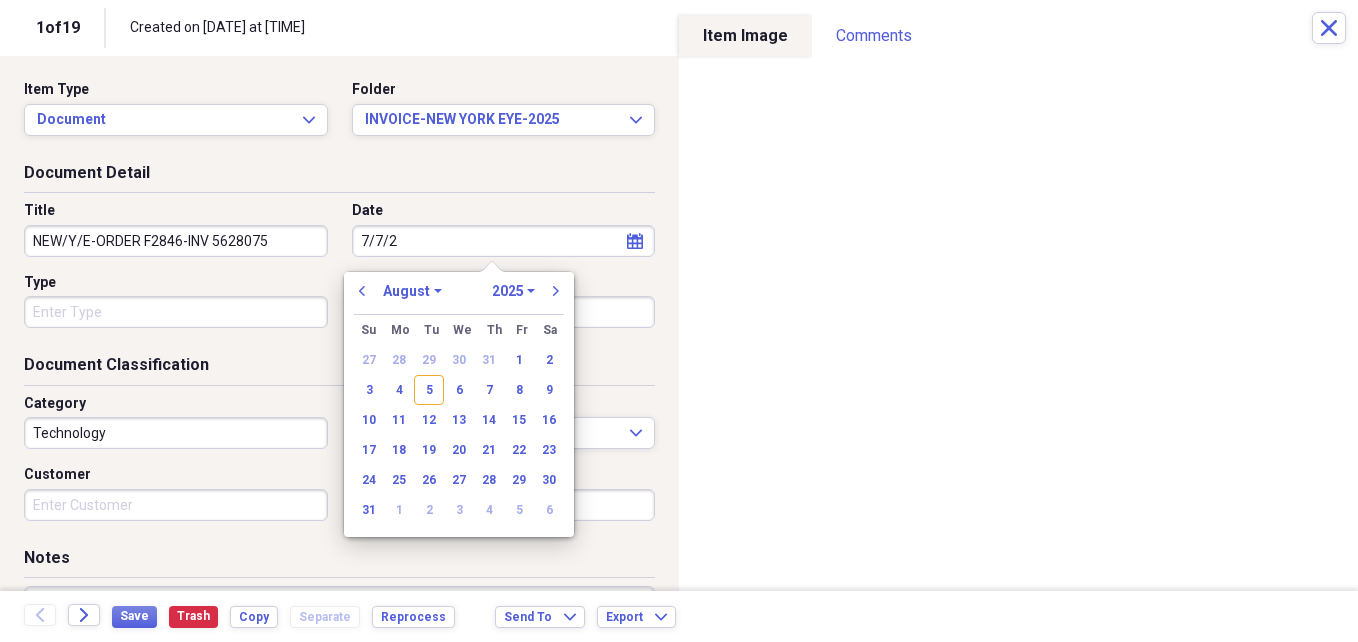 type on "[MM]/[DD]/[YY]" 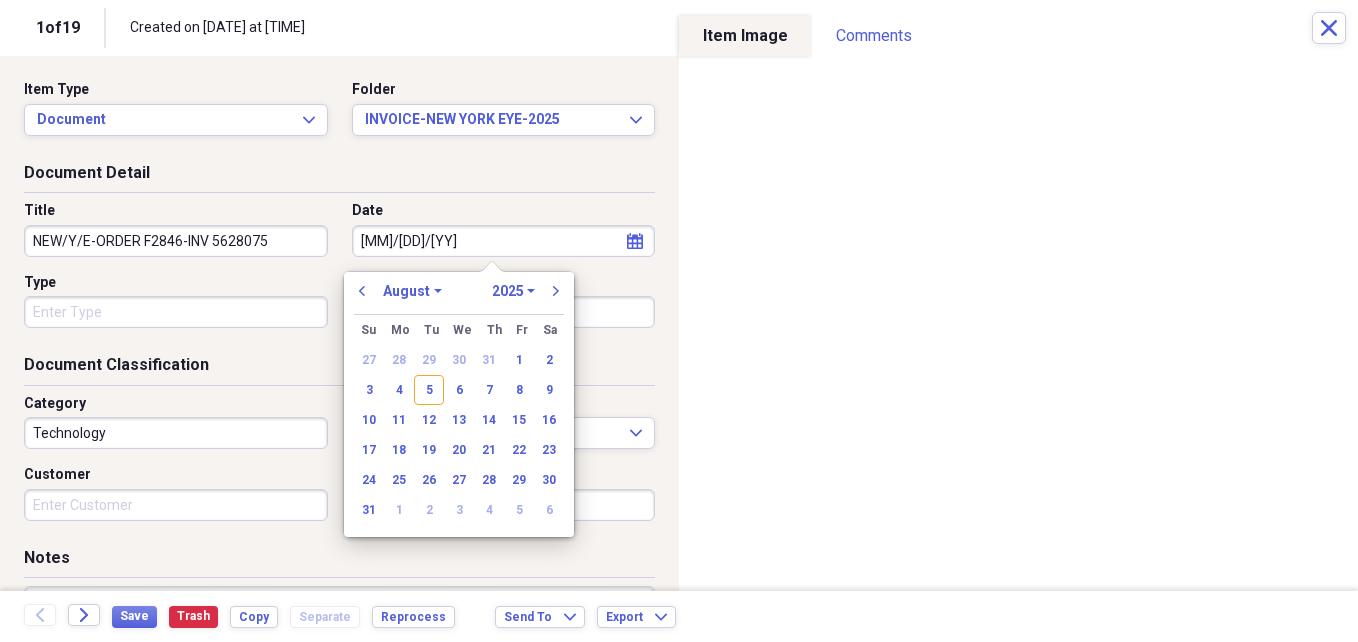 select on "6" 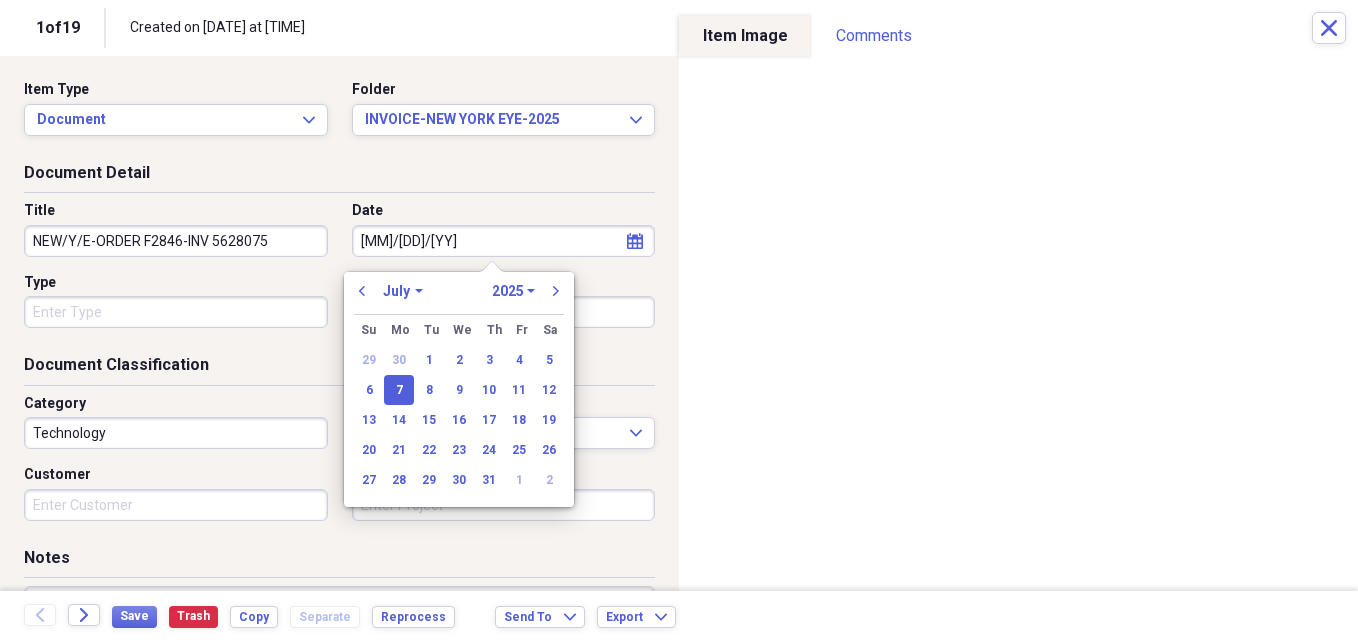 type on "07/07/2025" 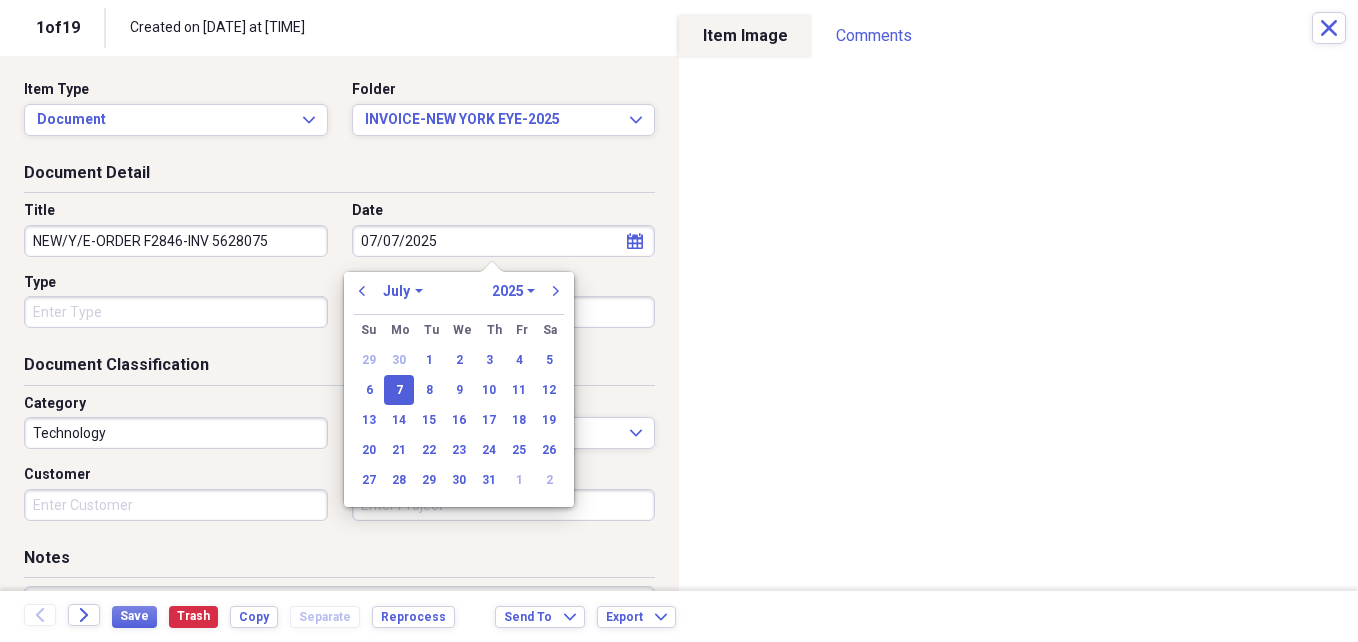 click on "Technology" at bounding box center [176, 433] 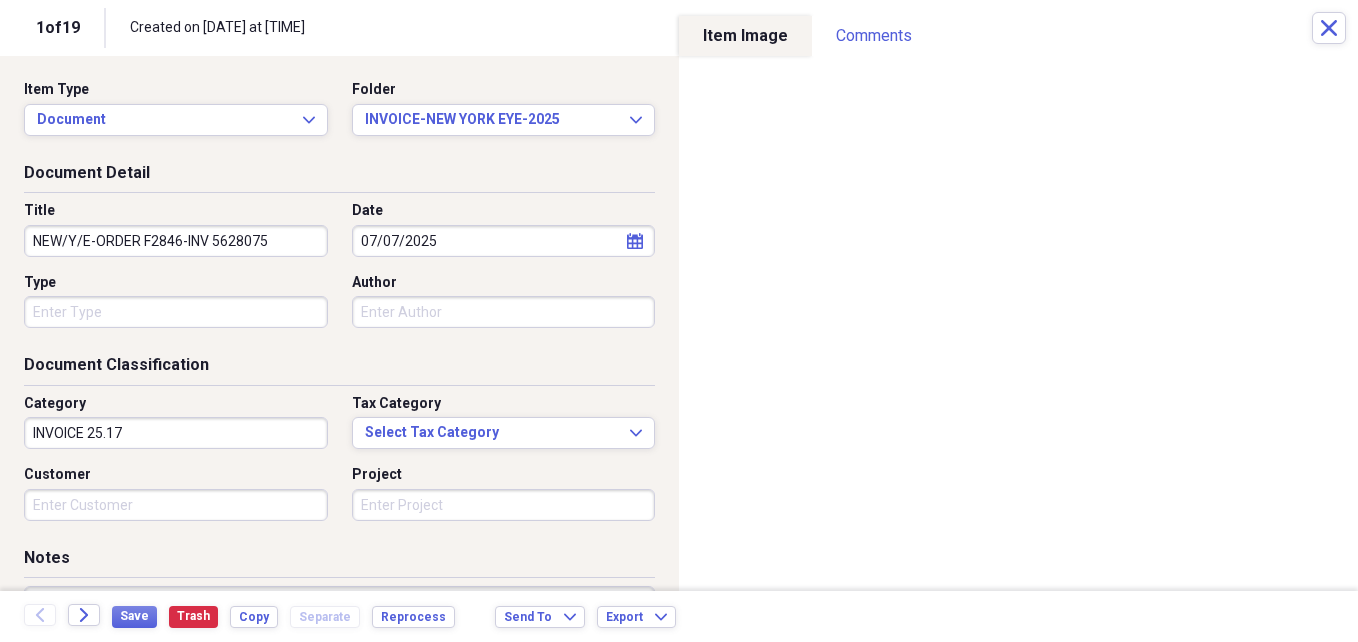 type on "INVOICE 25.17" 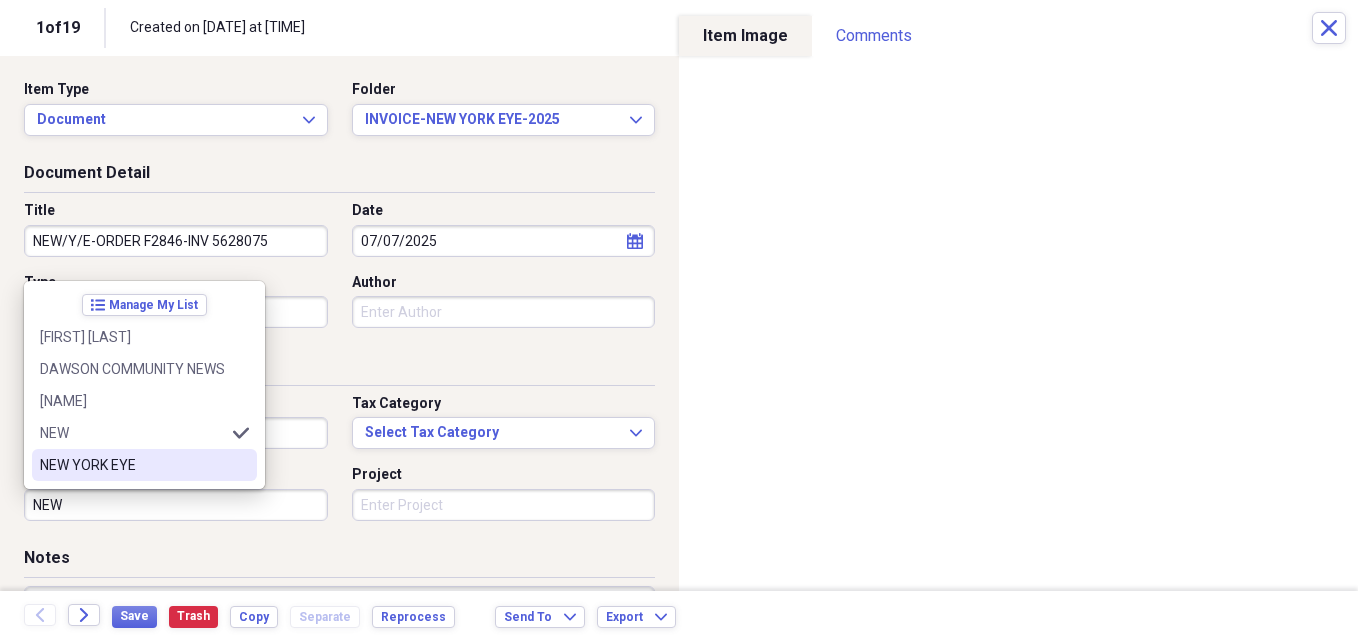 click on "NEW YORK EYE" at bounding box center [132, 465] 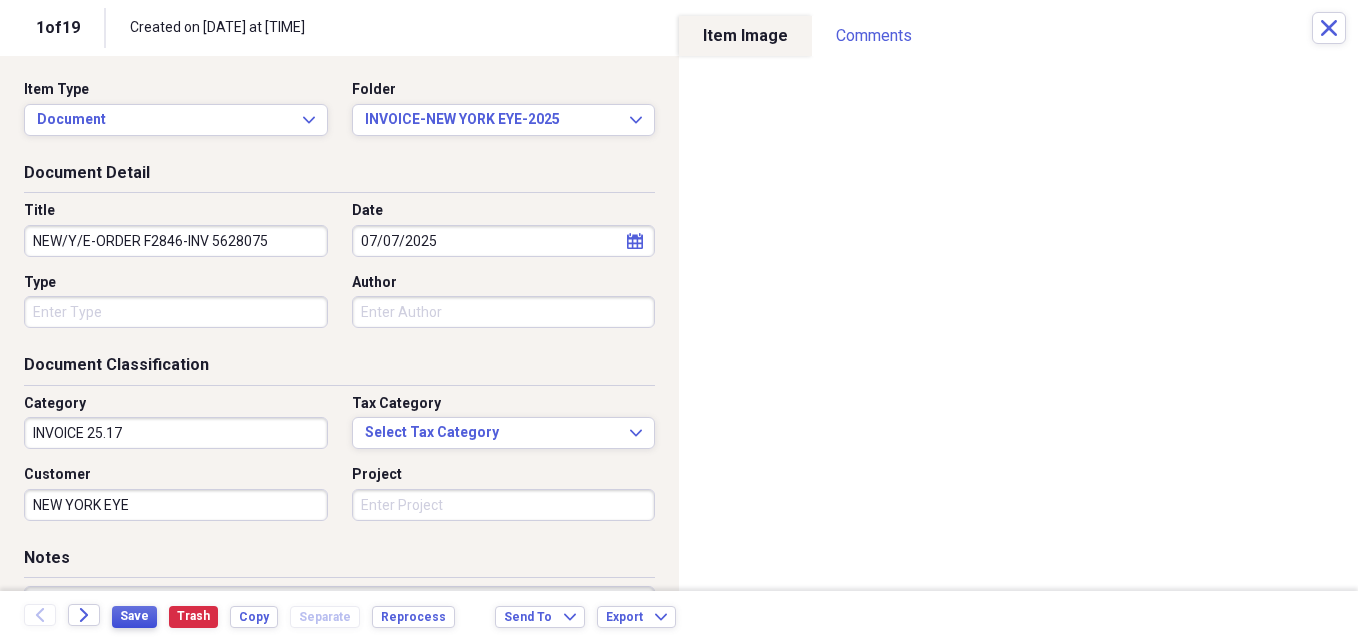 click on "Save" at bounding box center (134, 616) 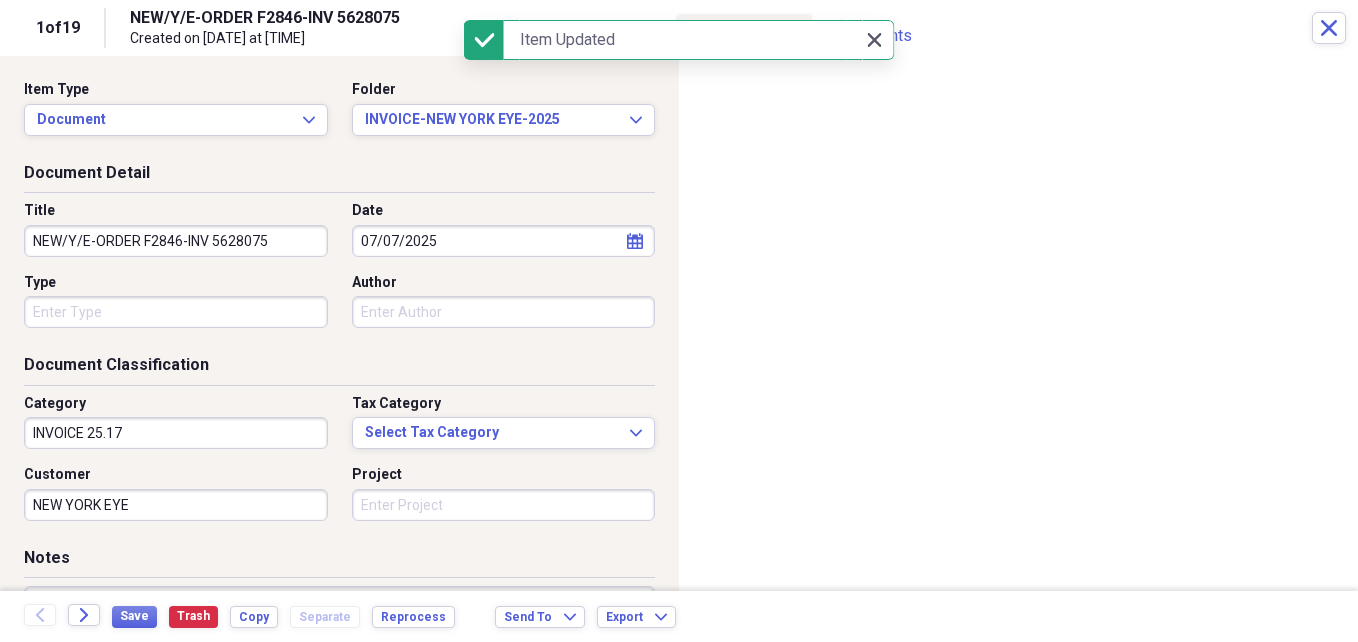 click on "Close Close" at bounding box center (874, 40) 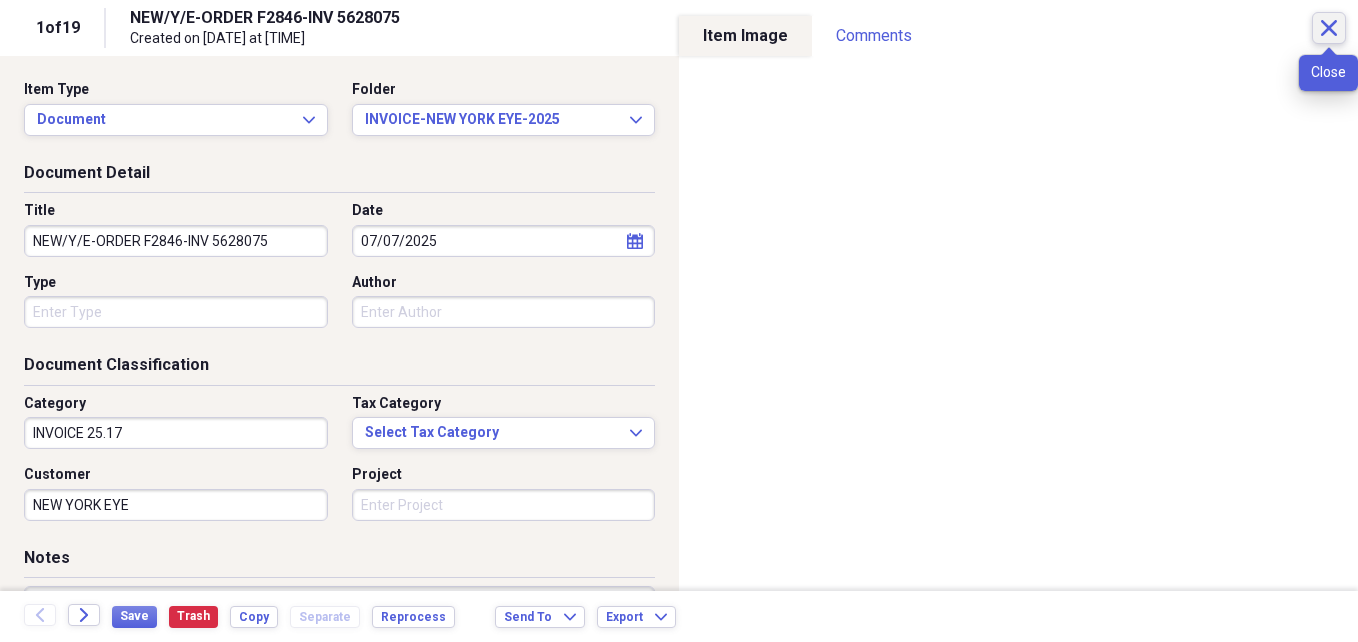 click on "Close" 